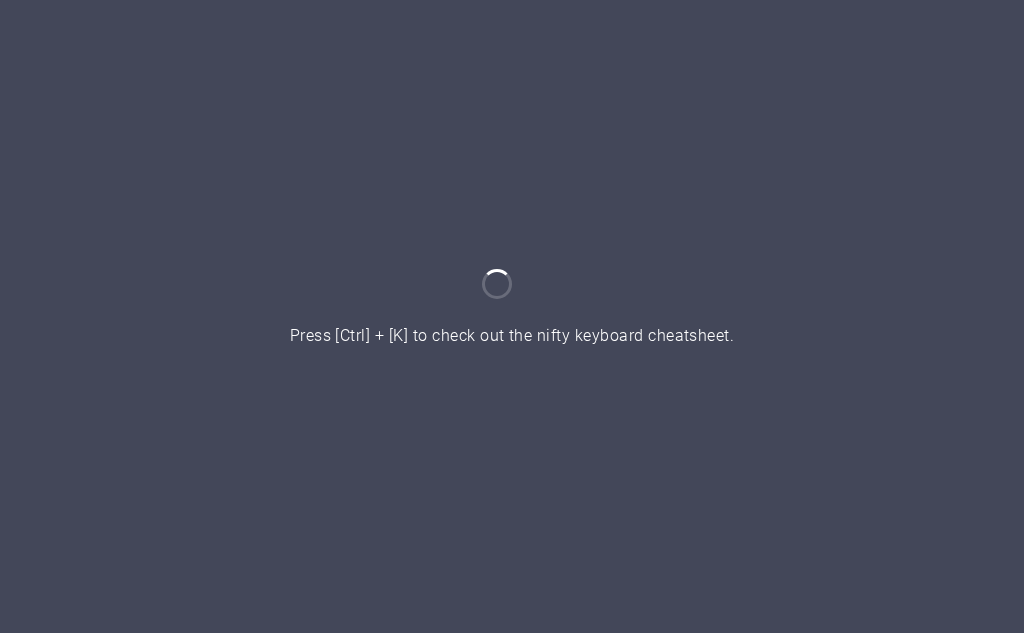 scroll, scrollTop: 0, scrollLeft: 0, axis: both 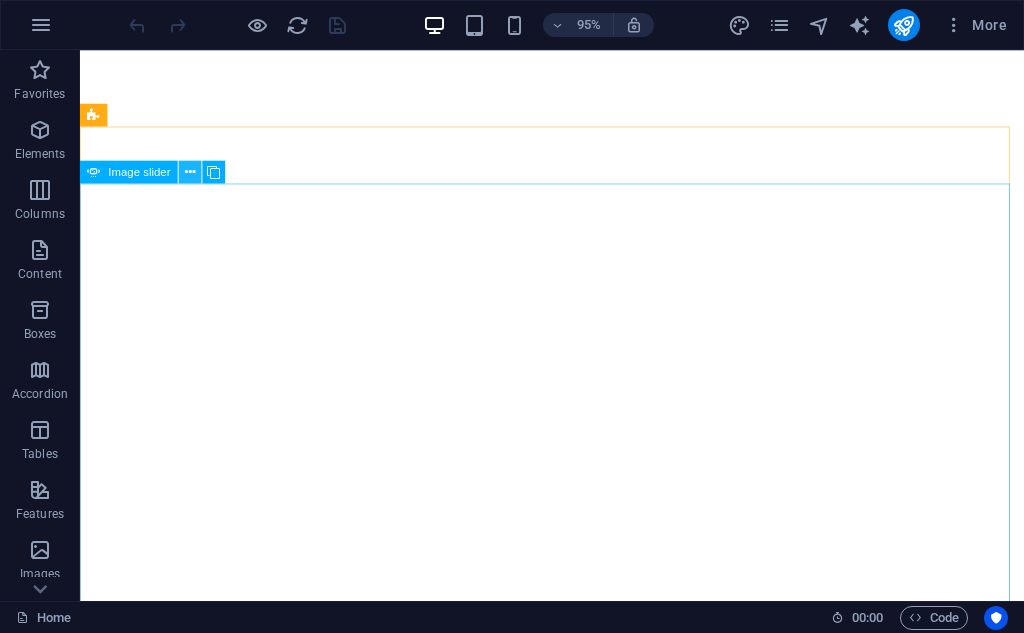 click at bounding box center [190, 172] 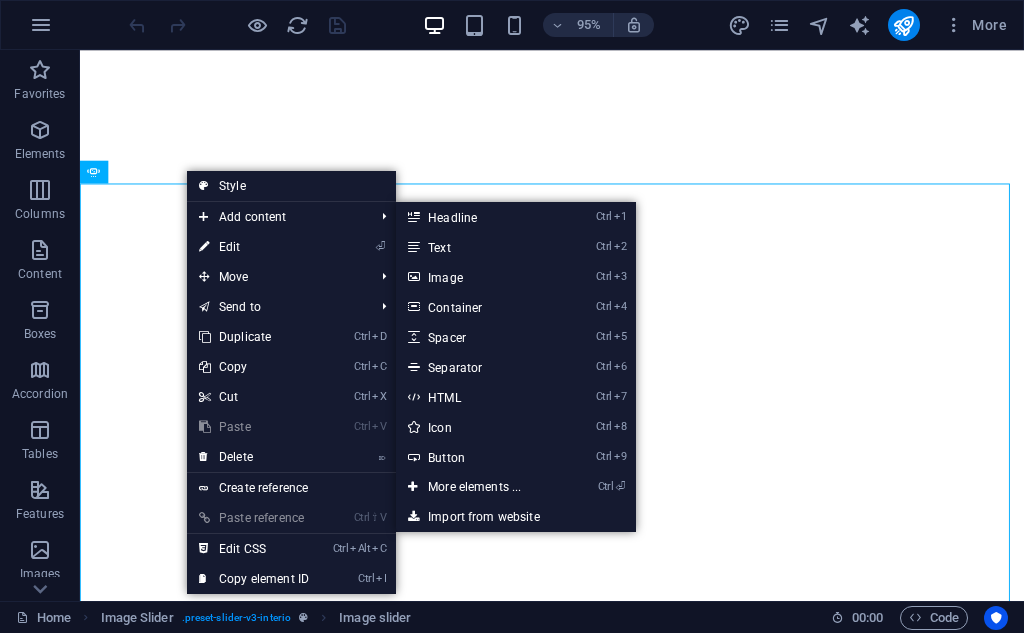 click on "⏎  Edit" at bounding box center (254, 247) 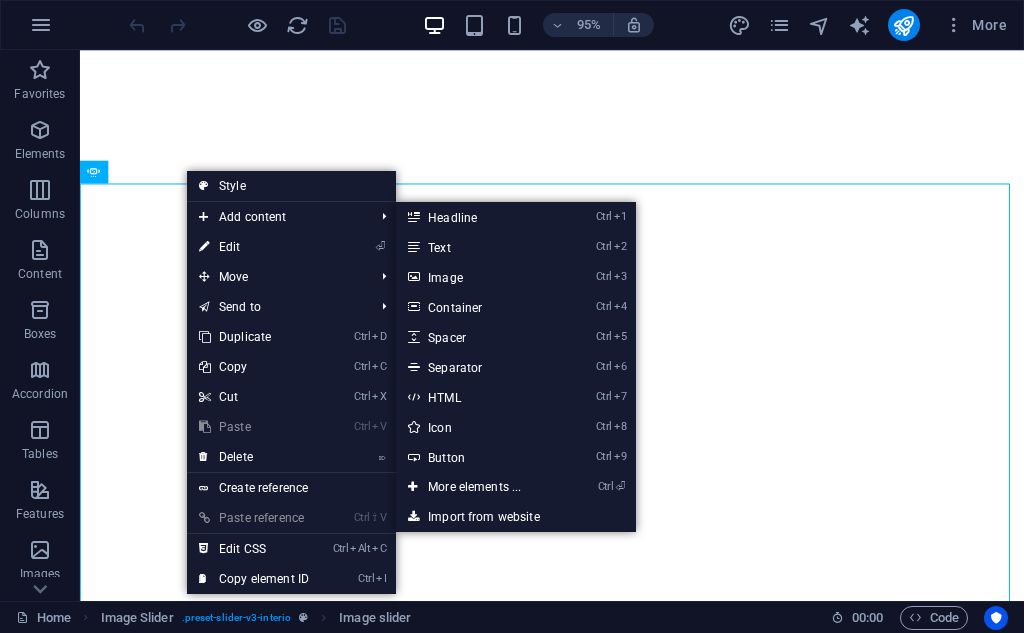 select on "ms" 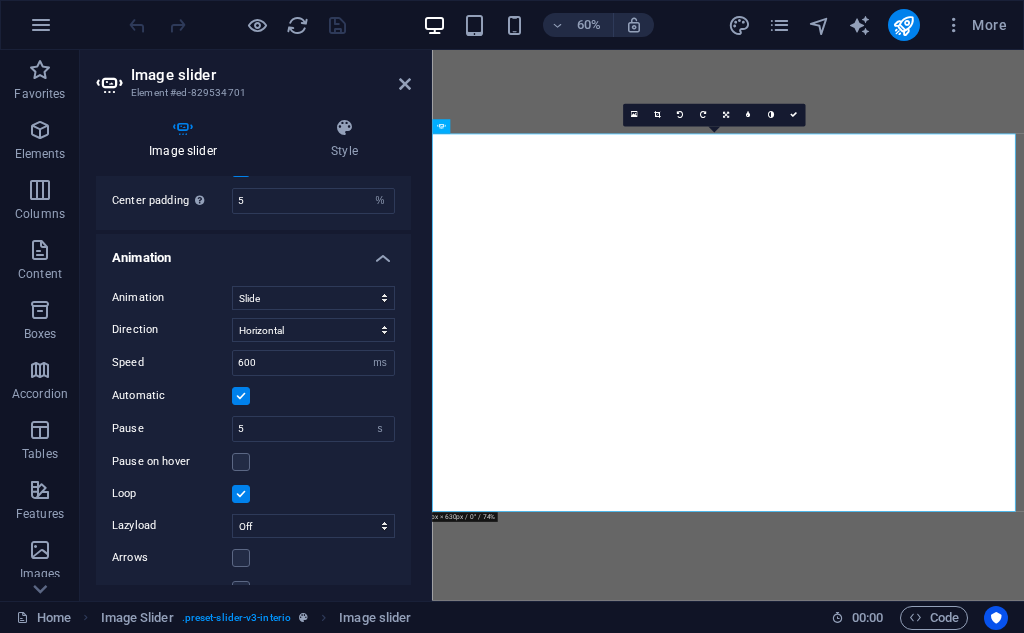scroll, scrollTop: 886, scrollLeft: 0, axis: vertical 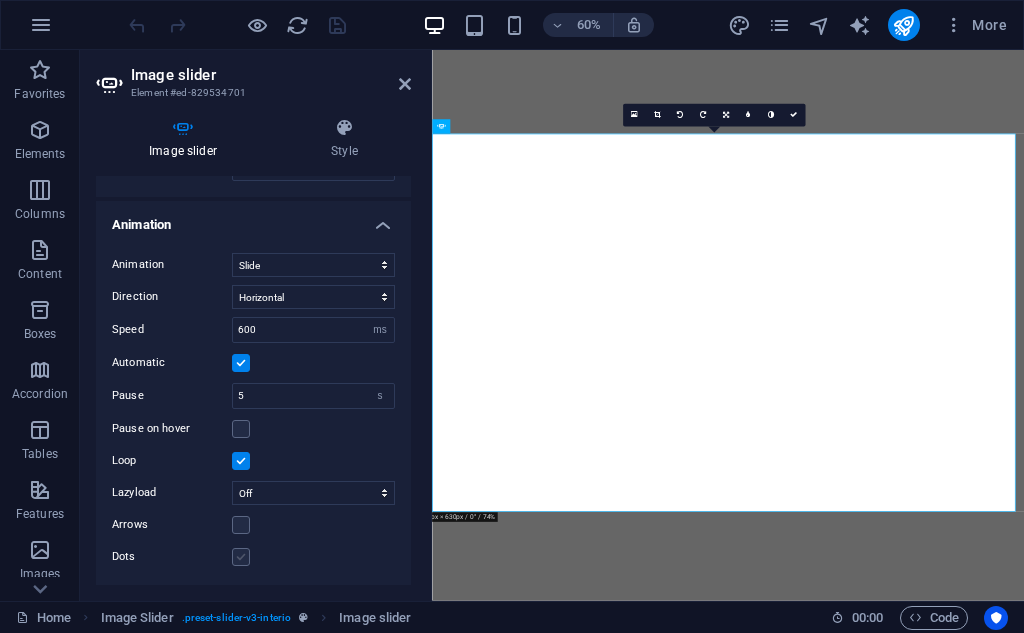 click at bounding box center (241, 557) 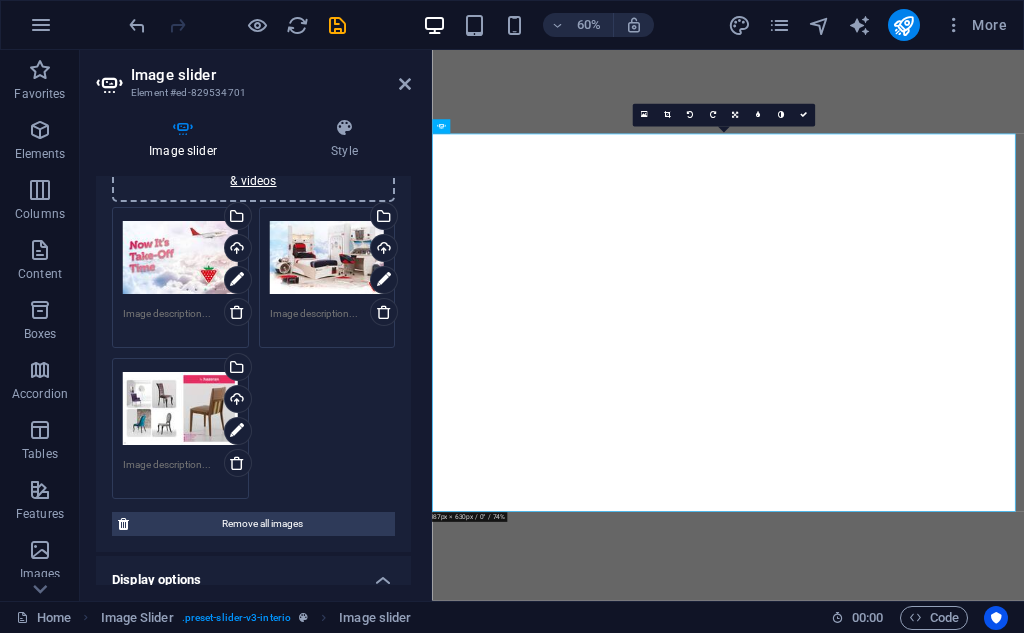 scroll, scrollTop: 86, scrollLeft: 0, axis: vertical 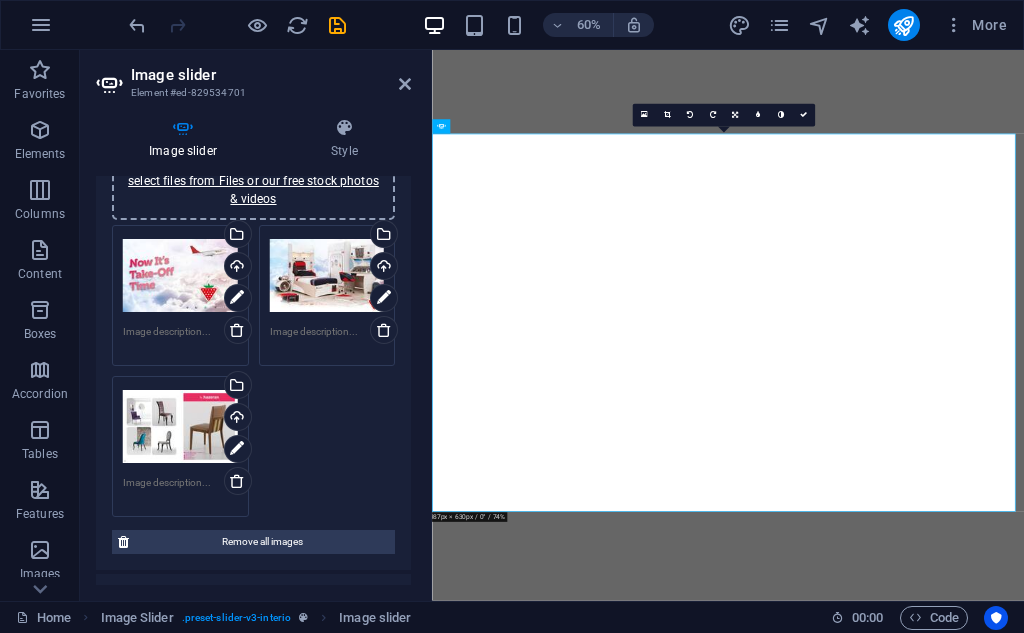 click on "Drag files here, click to choose files or select files from Files or our free stock photos & videos Select files from the file manager, stock photos, or upload file(s) Upload Drag files here, click to choose files or select files from Files or our free stock photos & videos Select files from the file manager, stock photos, or upload file(s) Upload Drag files here, click to choose files or select files from Files or our free stock photos & videos Select files from the file manager, stock photos, or upload file(s) Upload" at bounding box center (253, 371) 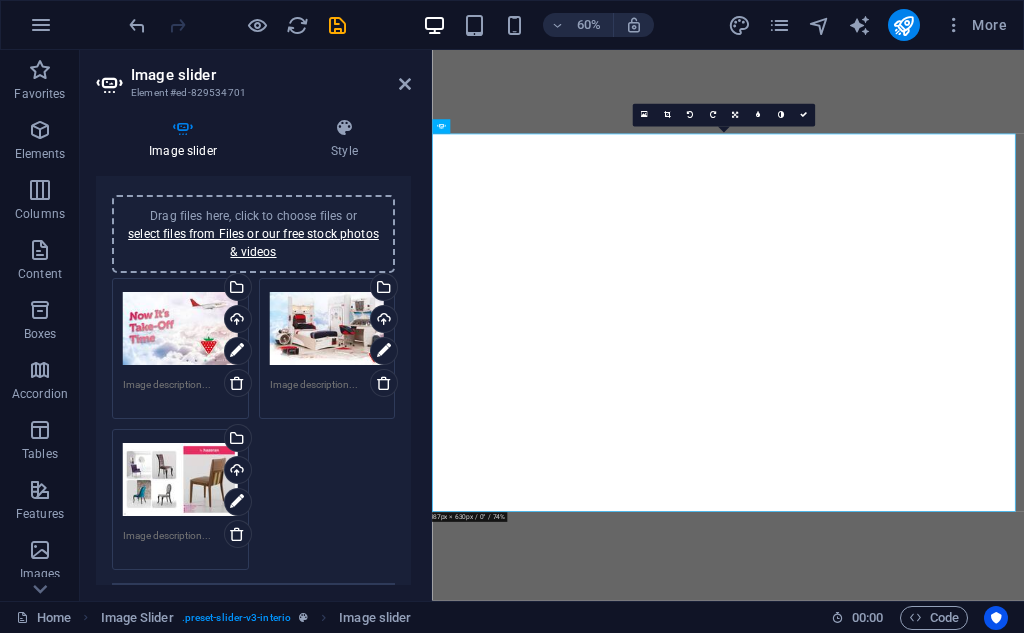 scroll, scrollTop: 0, scrollLeft: 0, axis: both 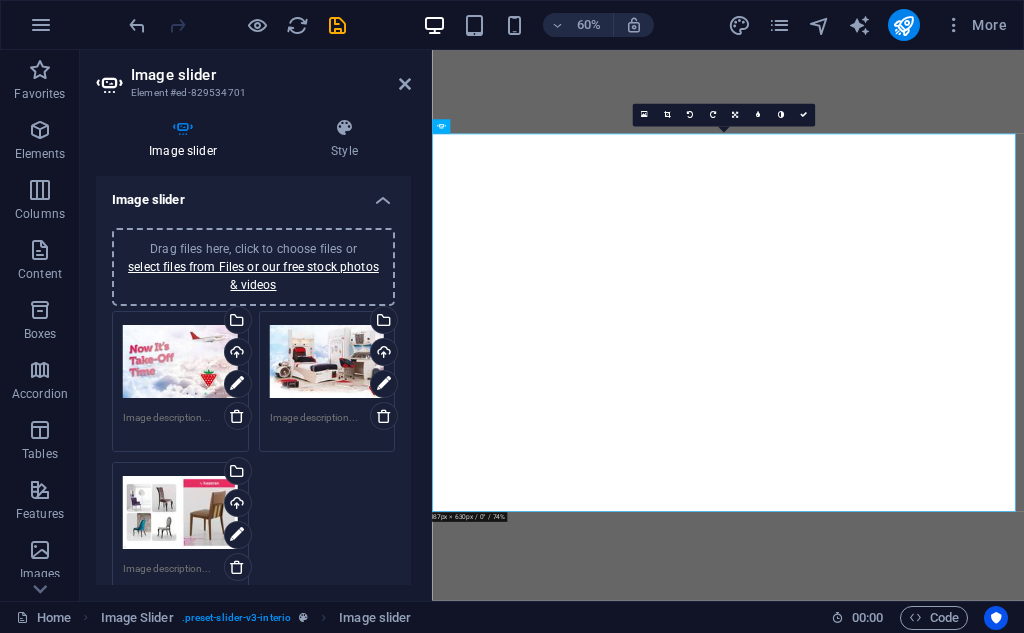click on "Image slider" at bounding box center (253, 194) 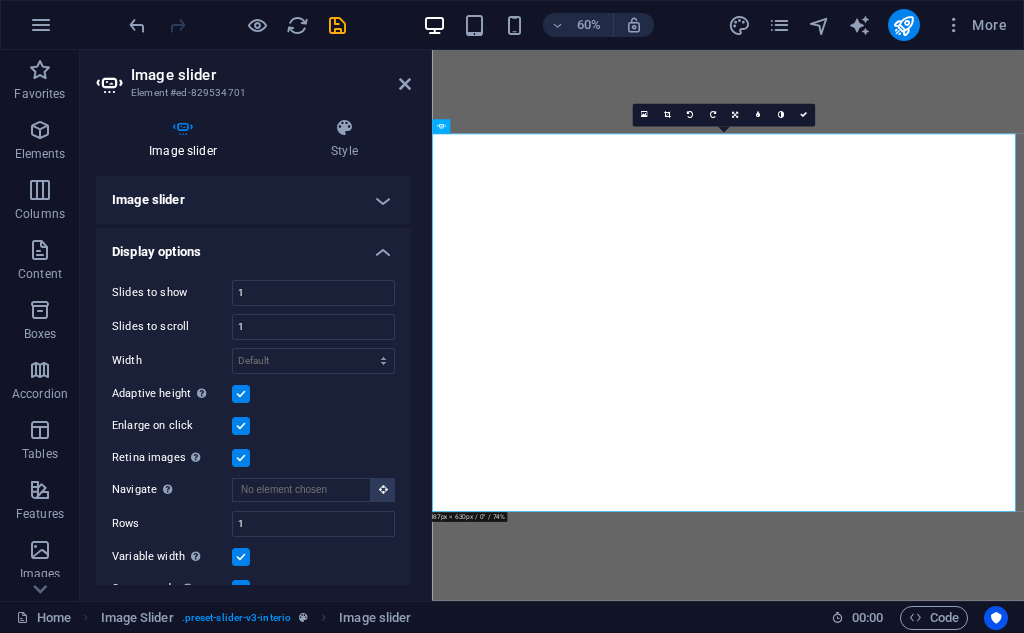 click on "Image slider" at bounding box center (253, 200) 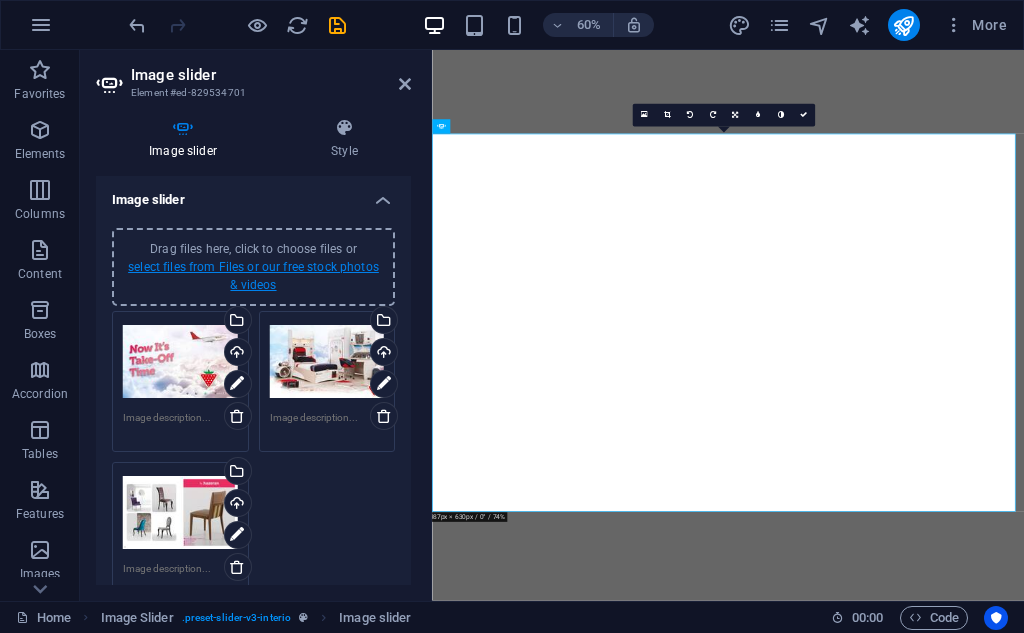 click on "select files from Files or our free stock photos & videos" at bounding box center [253, 276] 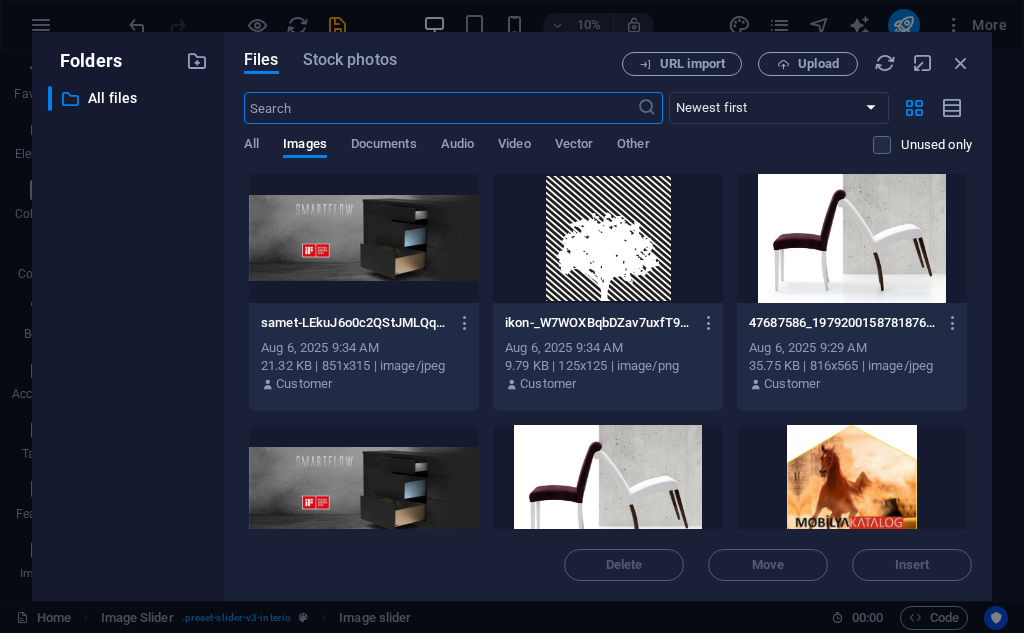 scroll, scrollTop: 0, scrollLeft: 0, axis: both 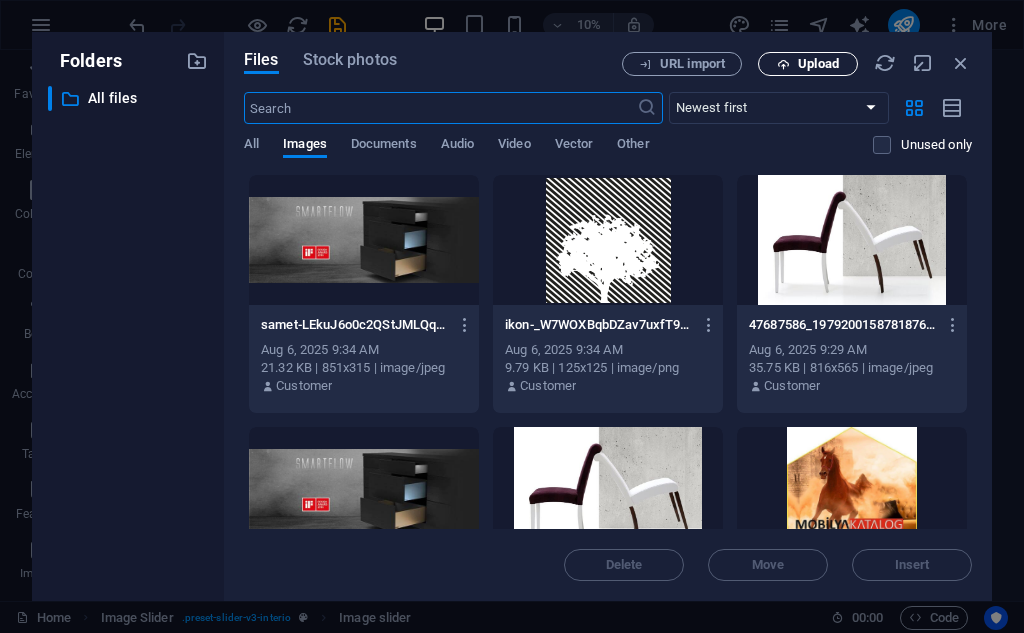 click on "Upload" at bounding box center [818, 64] 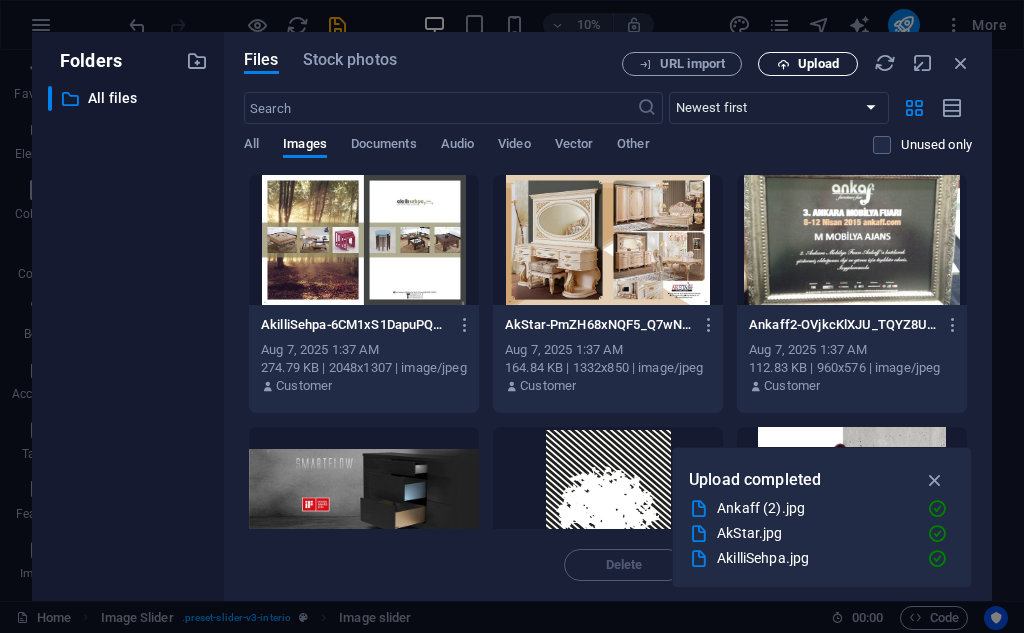 click on "Upload" at bounding box center [818, 64] 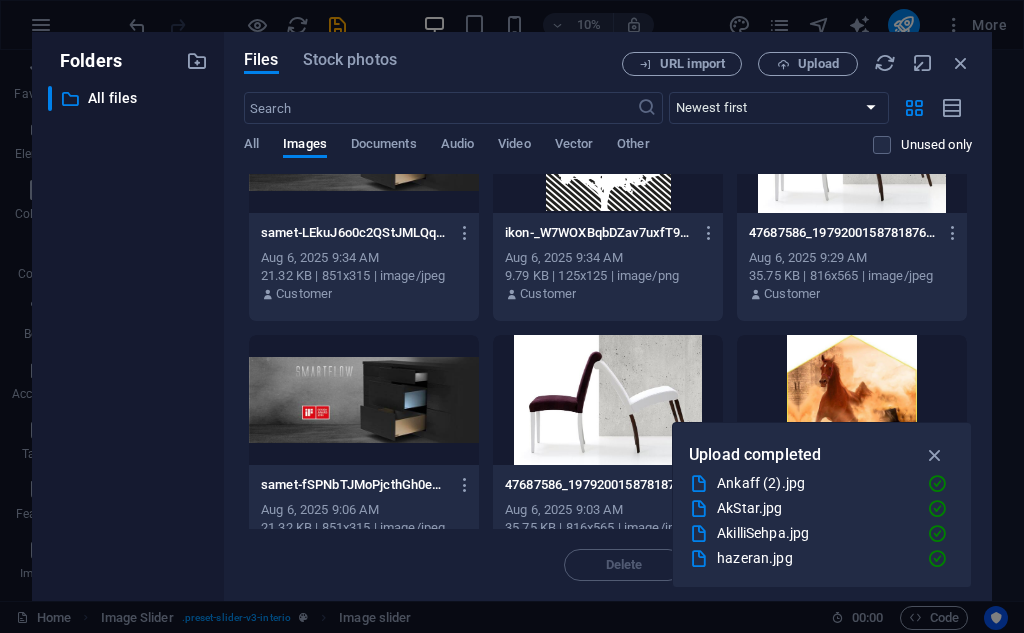 scroll, scrollTop: 600, scrollLeft: 0, axis: vertical 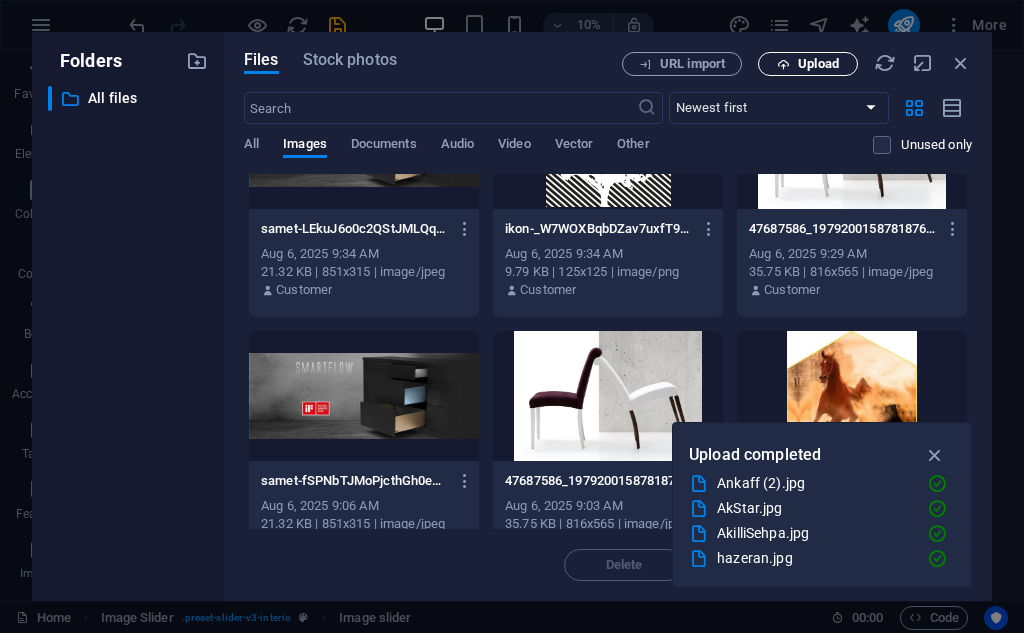 click on "Upload" at bounding box center [818, 64] 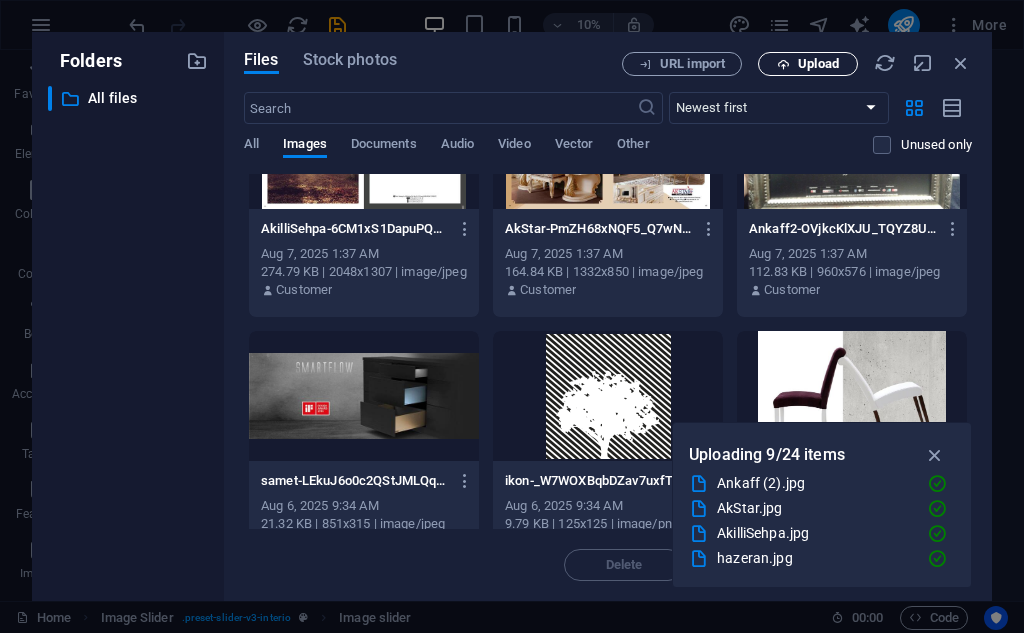 scroll, scrollTop: 852, scrollLeft: 0, axis: vertical 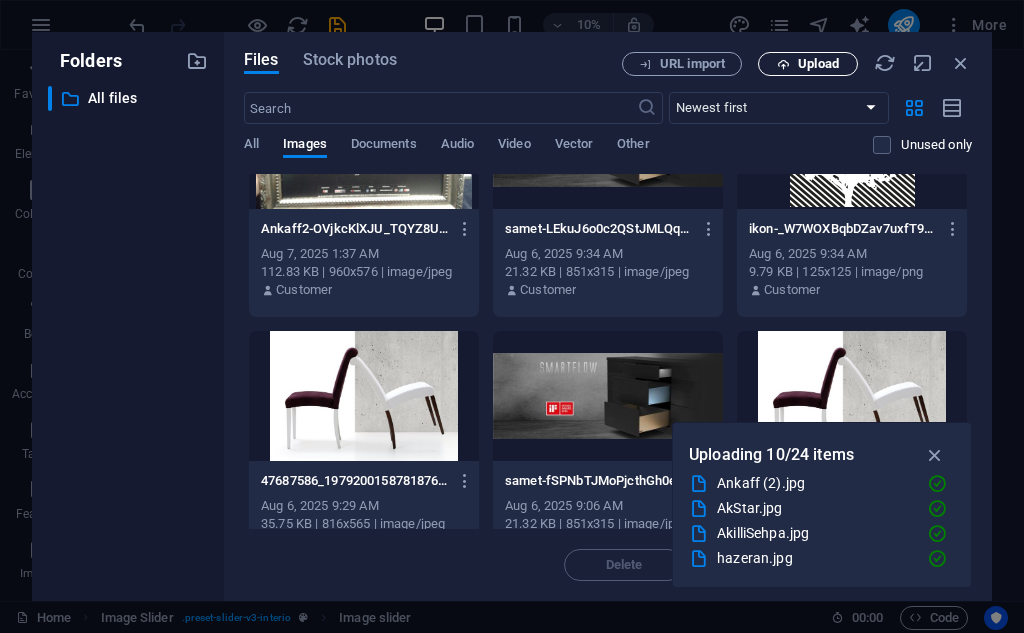 click on "Upload" at bounding box center (818, 64) 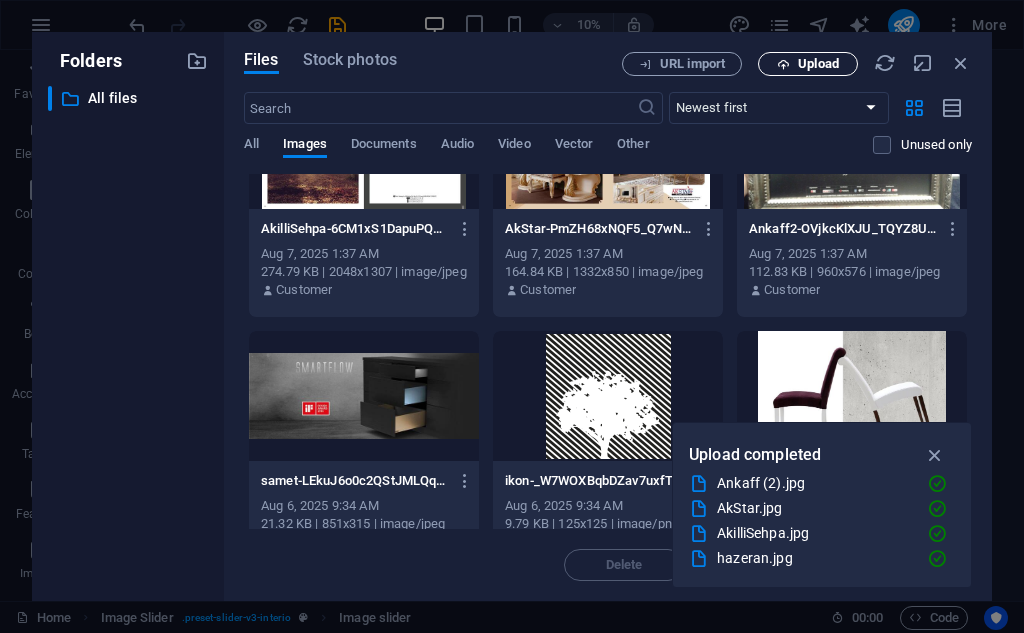 scroll, scrollTop: 2112, scrollLeft: 0, axis: vertical 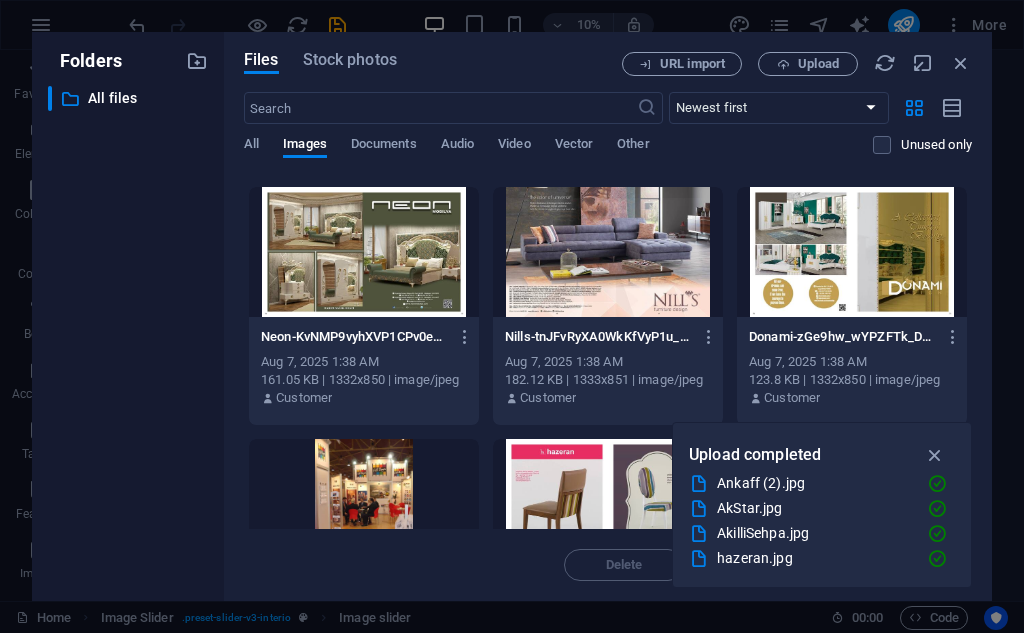 click at bounding box center (364, 252) 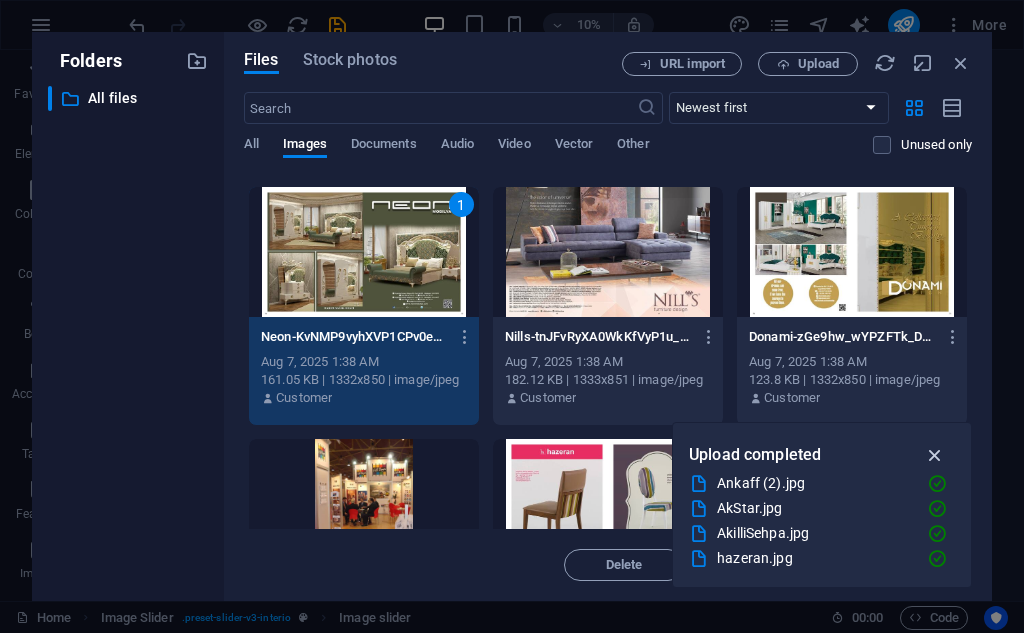 click at bounding box center (935, 455) 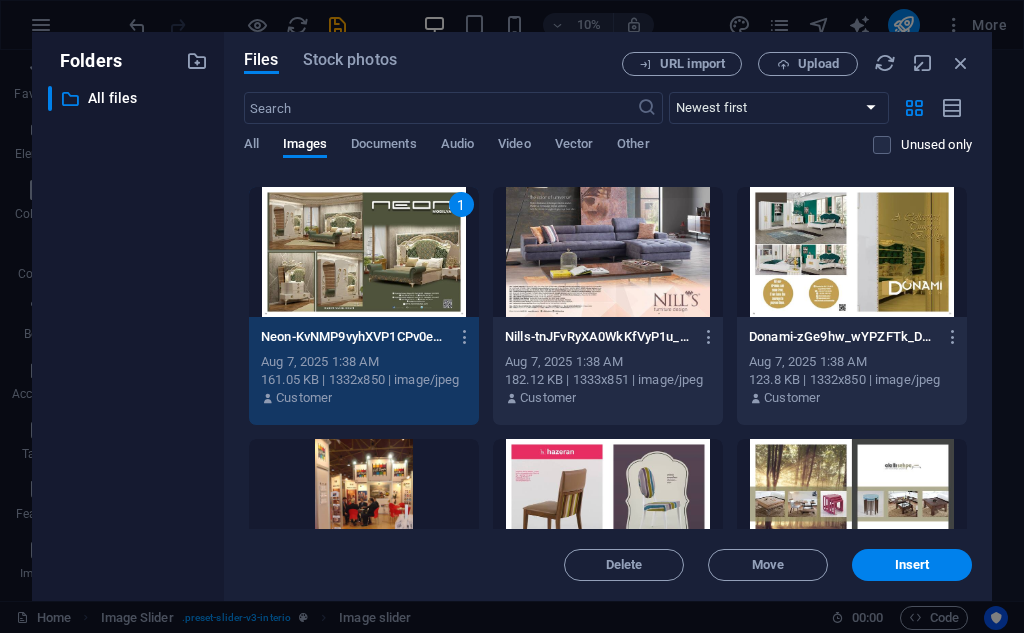 click at bounding box center (608, 252) 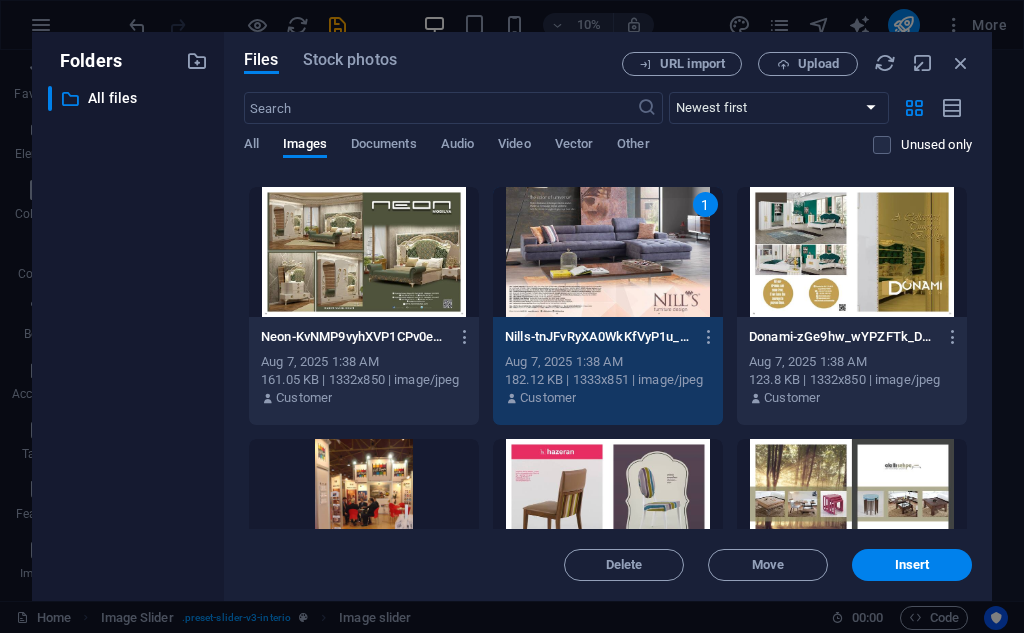 click at bounding box center (364, 252) 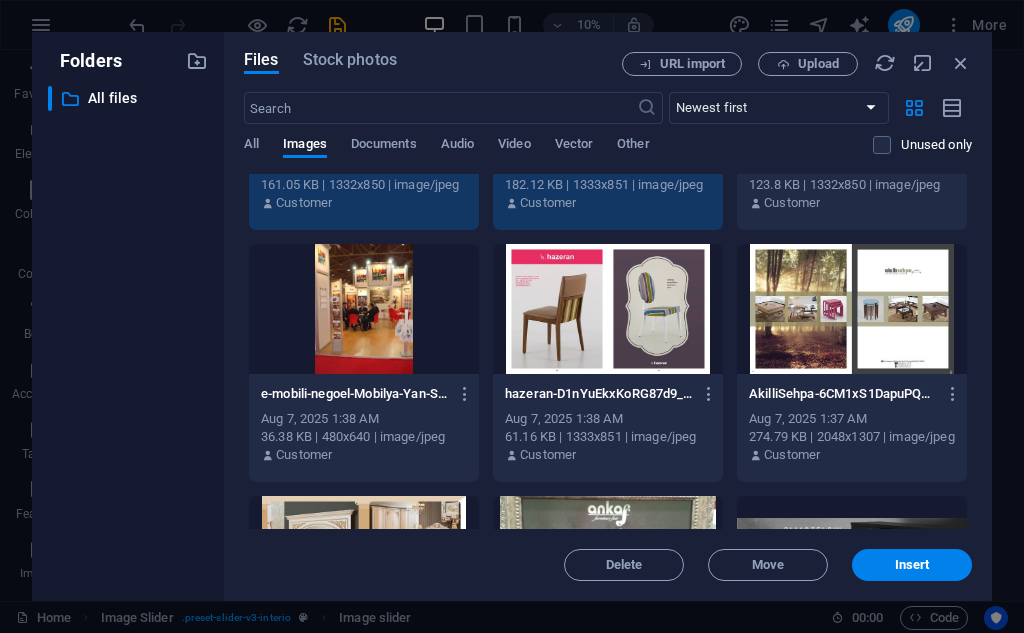 scroll, scrollTop: 1700, scrollLeft: 0, axis: vertical 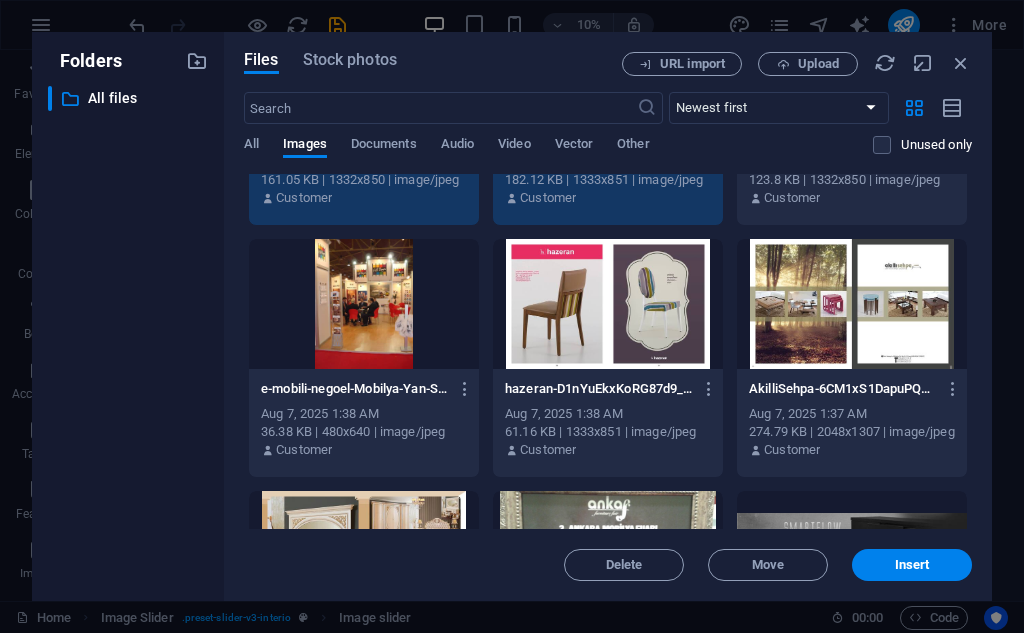 click at bounding box center [852, 304] 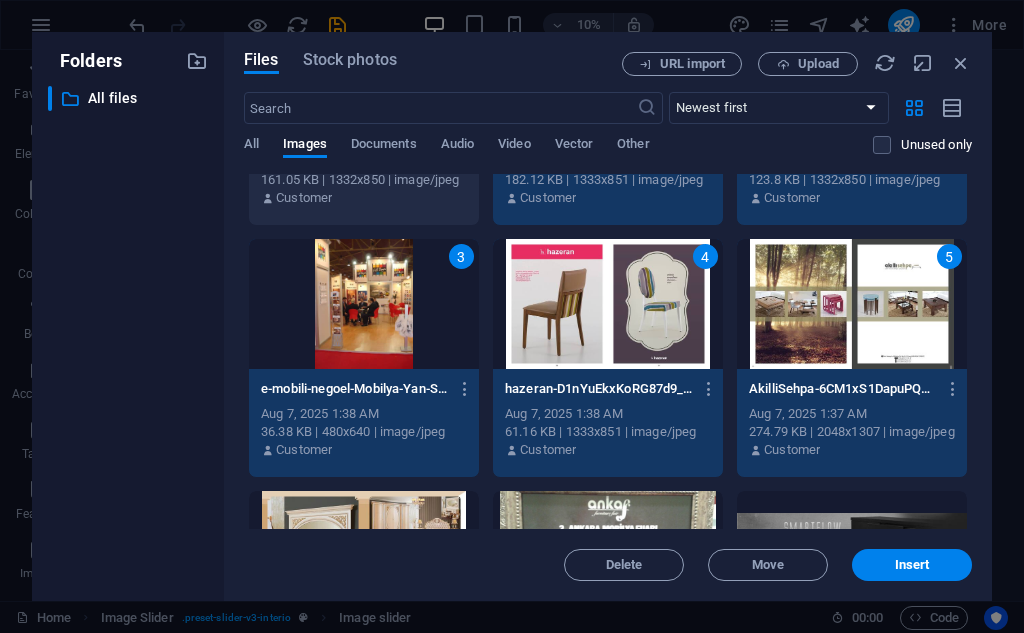 click on "3" at bounding box center [461, 256] 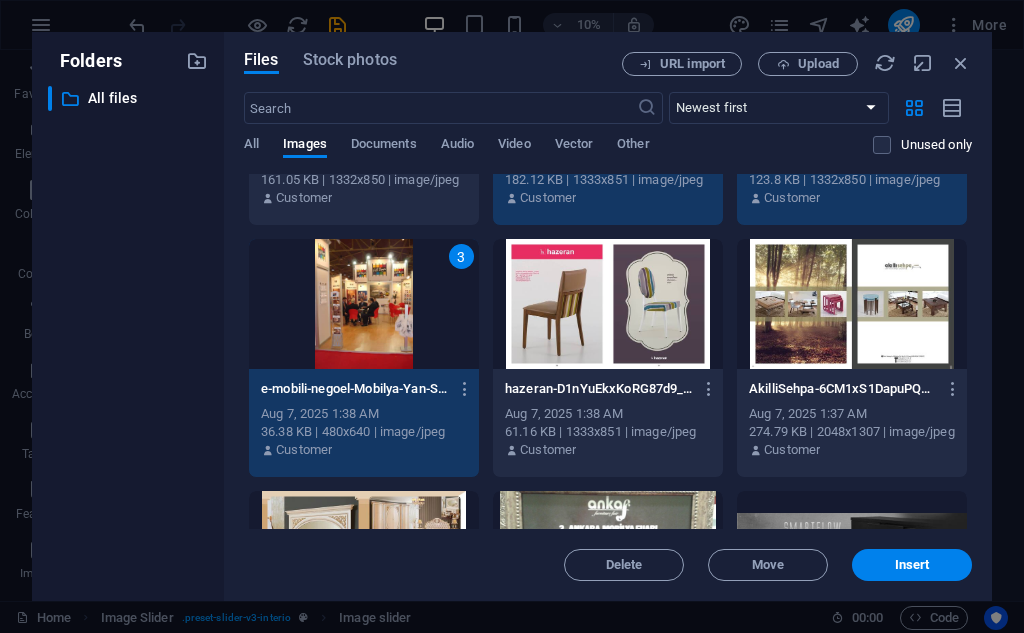 click on "3" at bounding box center [461, 256] 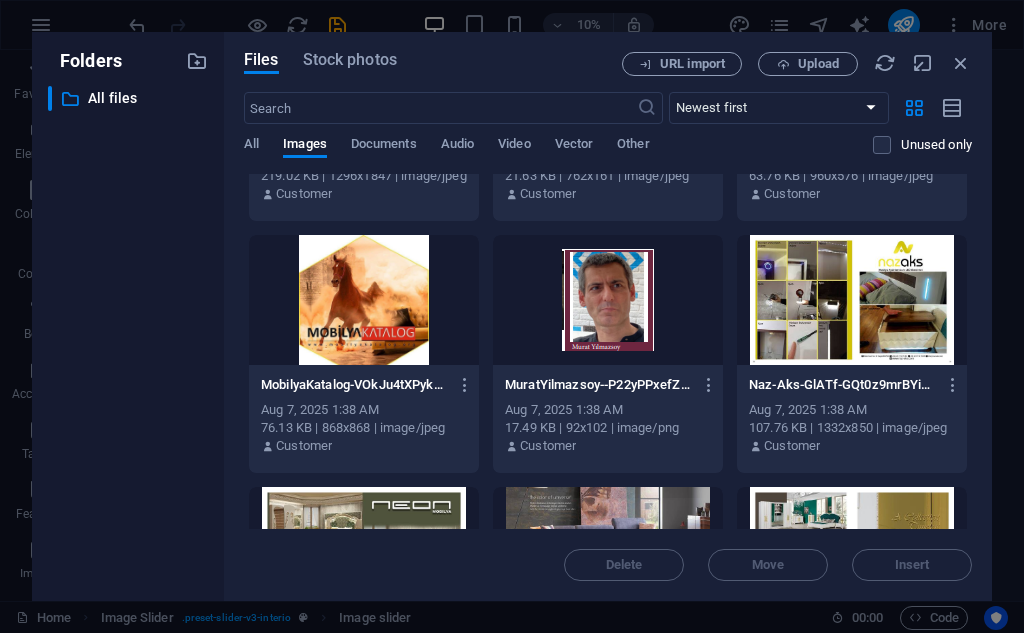 scroll, scrollTop: 1300, scrollLeft: 0, axis: vertical 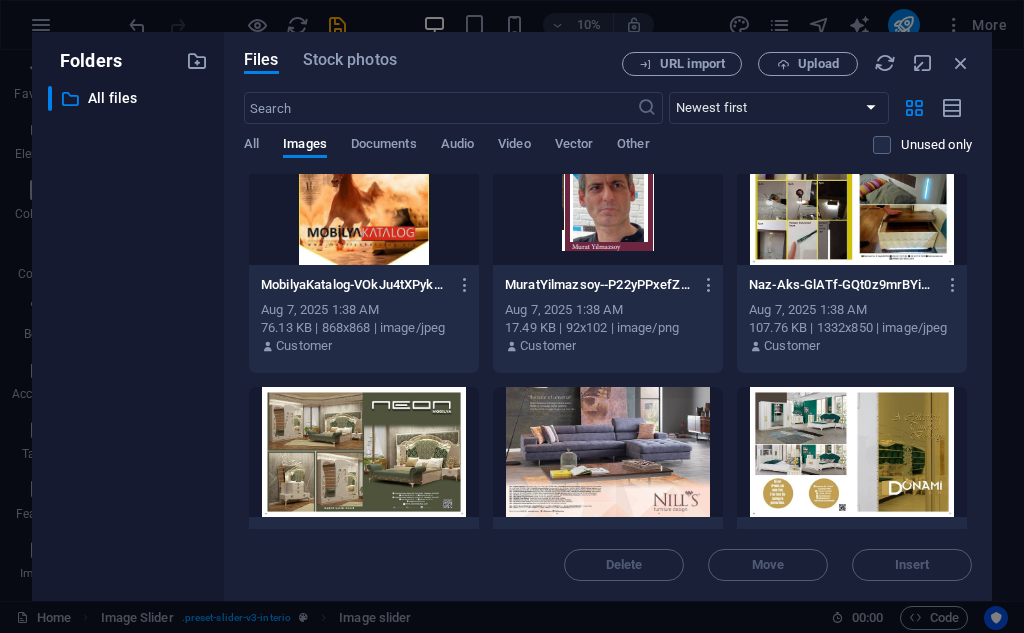 click at bounding box center [852, 200] 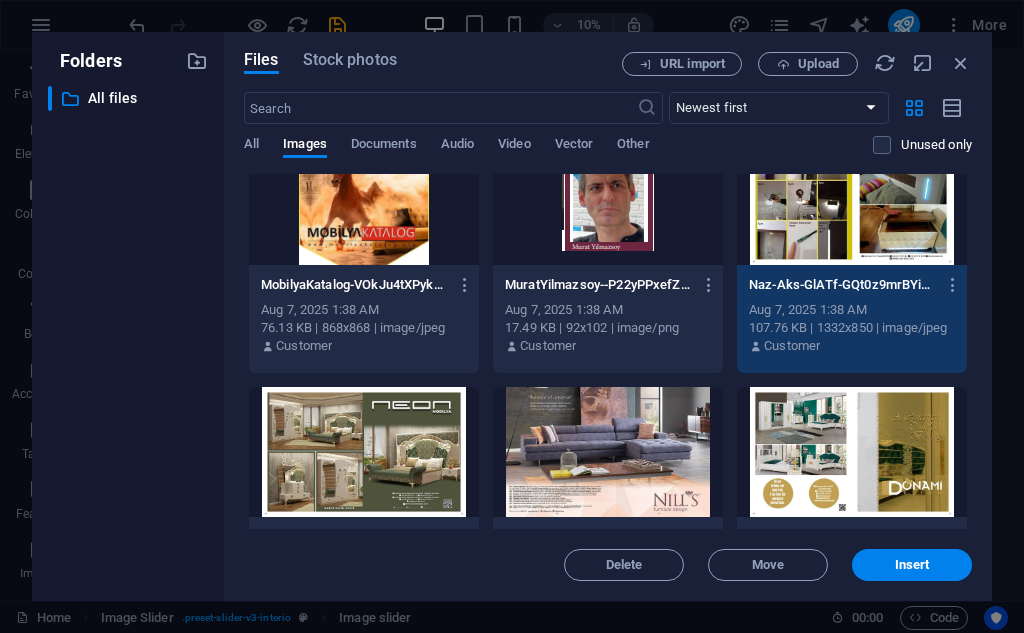 click at bounding box center (852, 452) 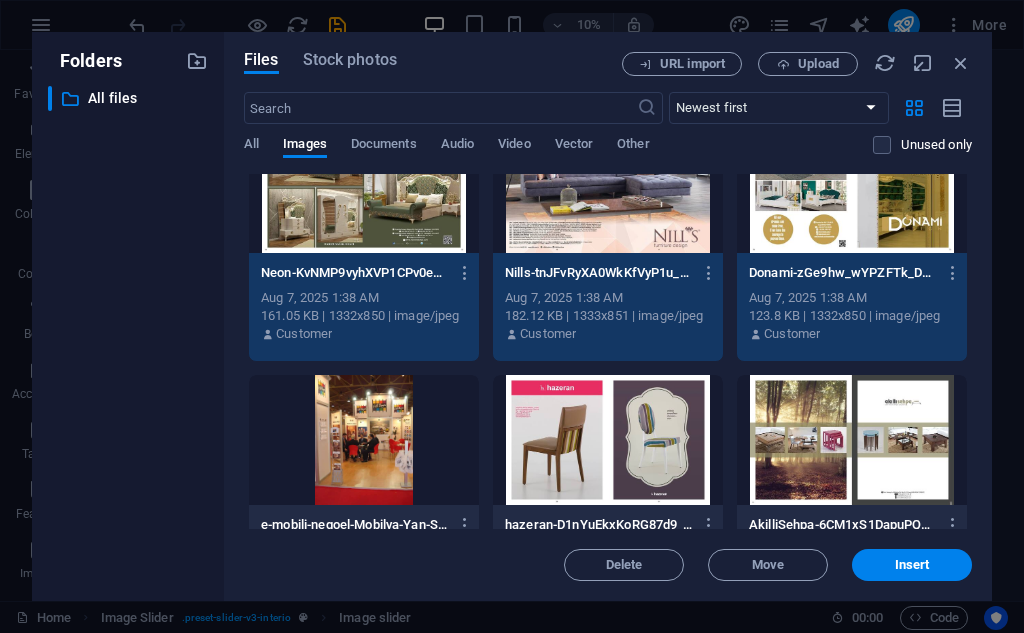 scroll, scrollTop: 1700, scrollLeft: 0, axis: vertical 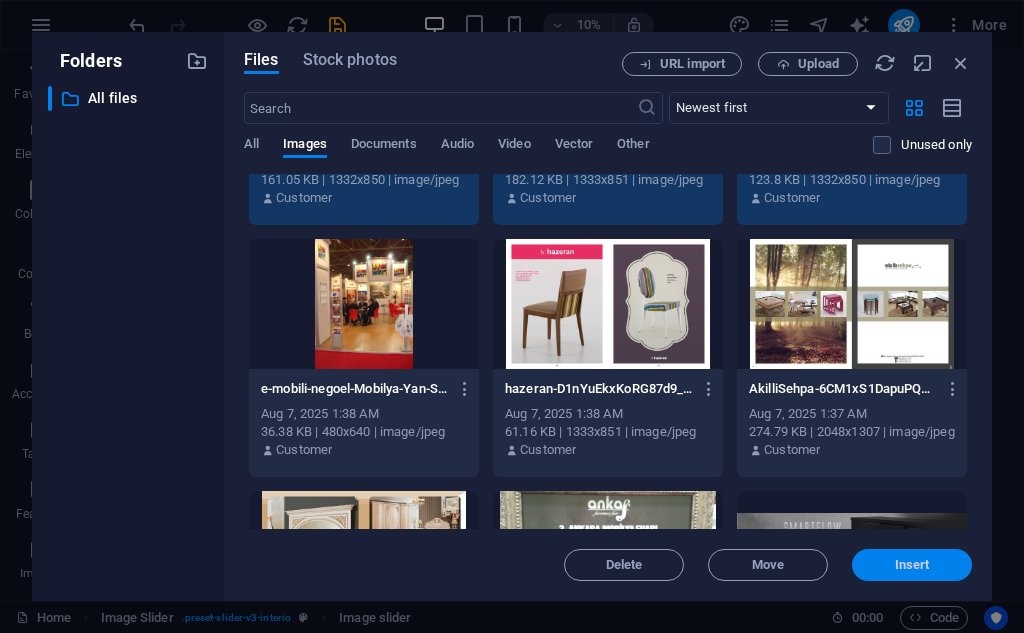 click on "Insert" at bounding box center (912, 565) 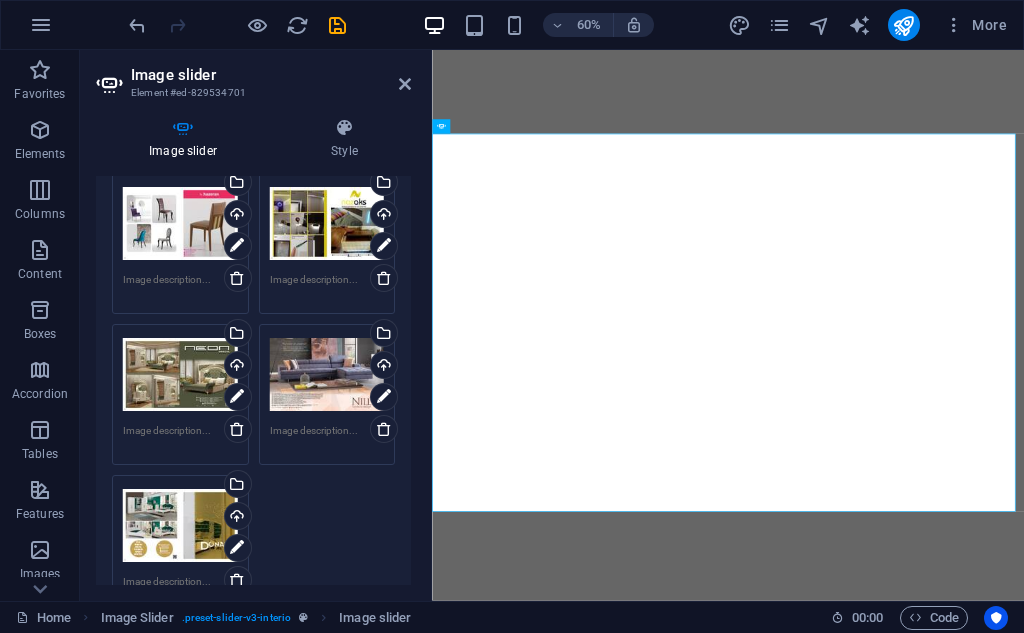 scroll, scrollTop: 300, scrollLeft: 0, axis: vertical 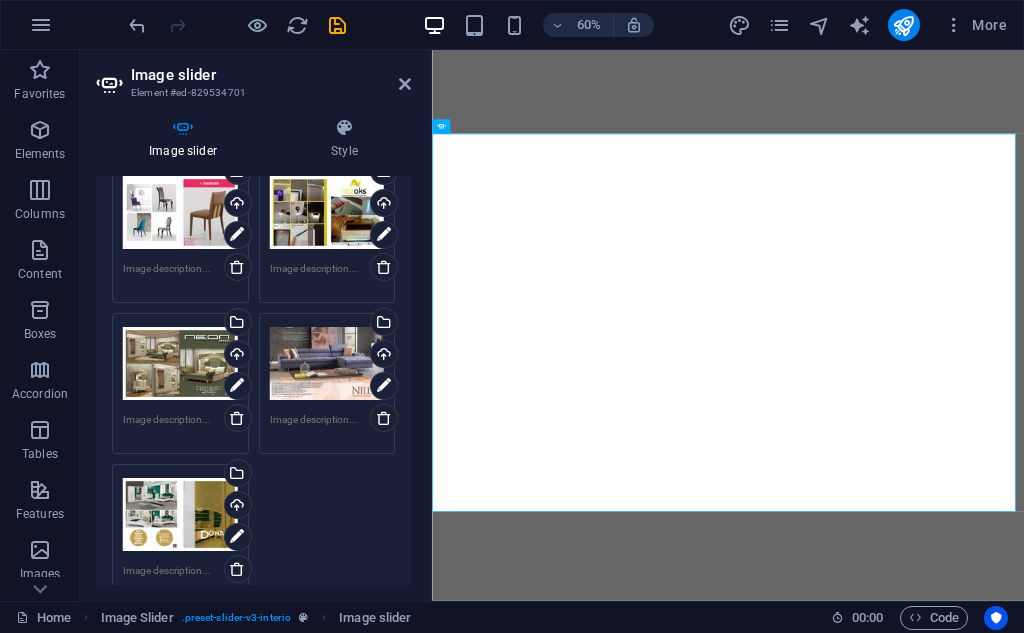 click on "Drag files here, click to choose files or select files from Files or our free stock photos & videos Select files from the file manager, stock photos, or upload file(s) Upload Drag files here, click to choose files or select files from Files or our free stock photos & videos Select files from the file manager, stock photos, or upload file(s) Upload Drag files here, click to choose files or select files from Files or our free stock photos & videos Select files from the file manager, stock photos, or upload file(s) Upload Drag files here, click to choose files or select files from Files or our free stock photos & videos Select files from the file manager, stock photos, or upload file(s) Upload Drag files here, click to choose files or select files from Files or our free stock photos & videos Select files from the file manager, stock photos, or upload file(s) Upload Drag files here, click to choose files or select files from Files or our free stock photos & videos Upload Drag files here, click to choose files or" at bounding box center [253, 308] 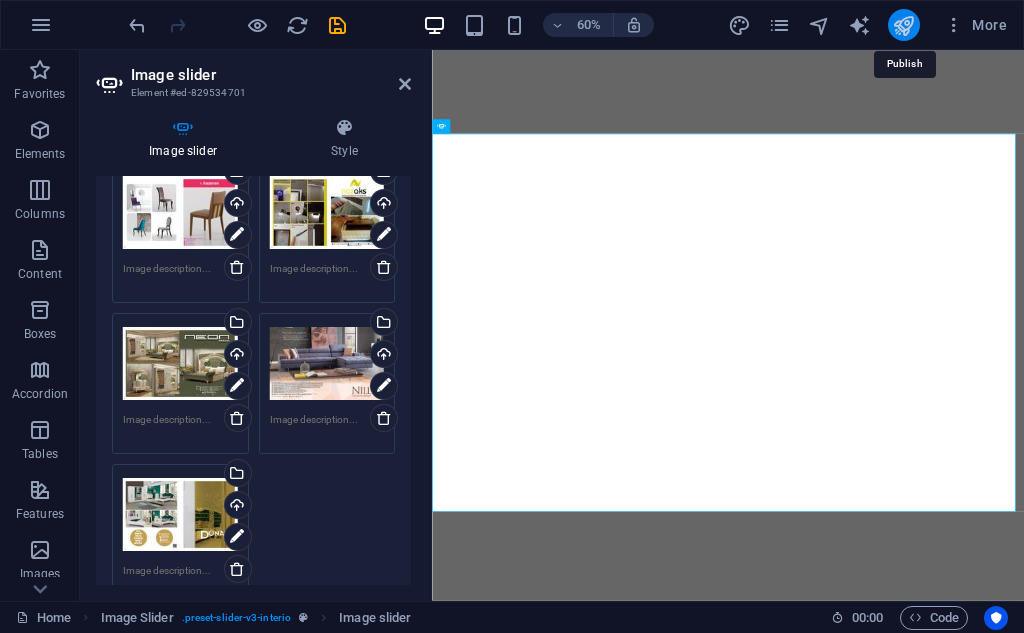 click at bounding box center [903, 25] 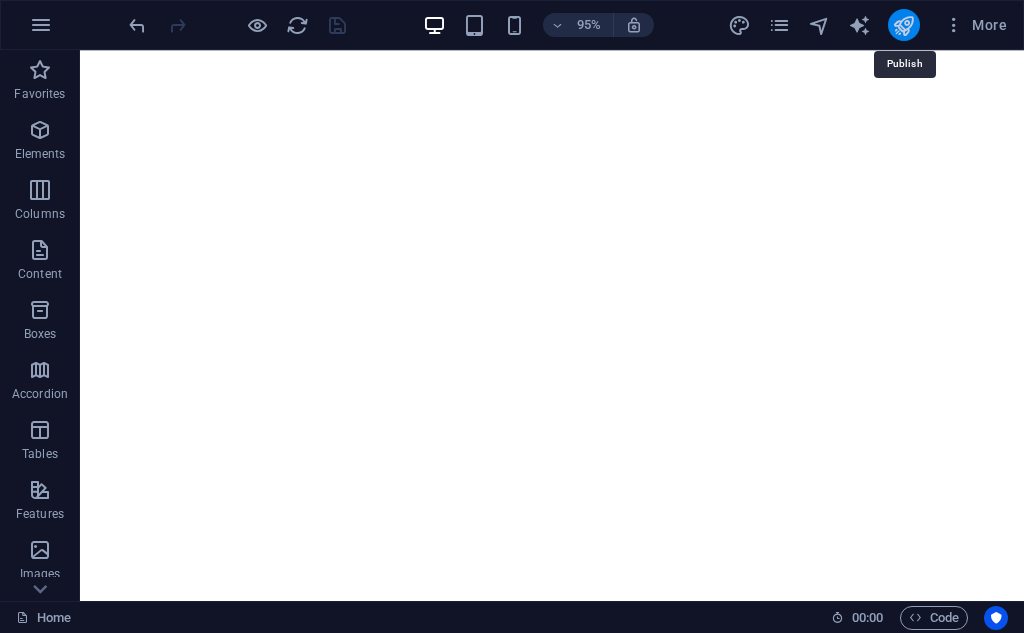 click at bounding box center (903, 25) 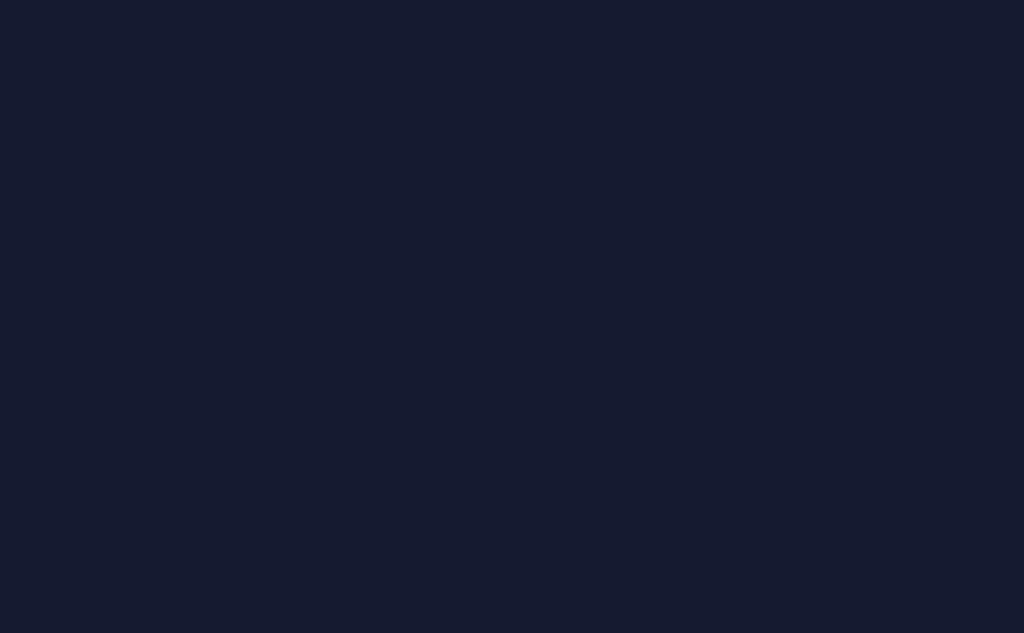 scroll, scrollTop: 0, scrollLeft: 0, axis: both 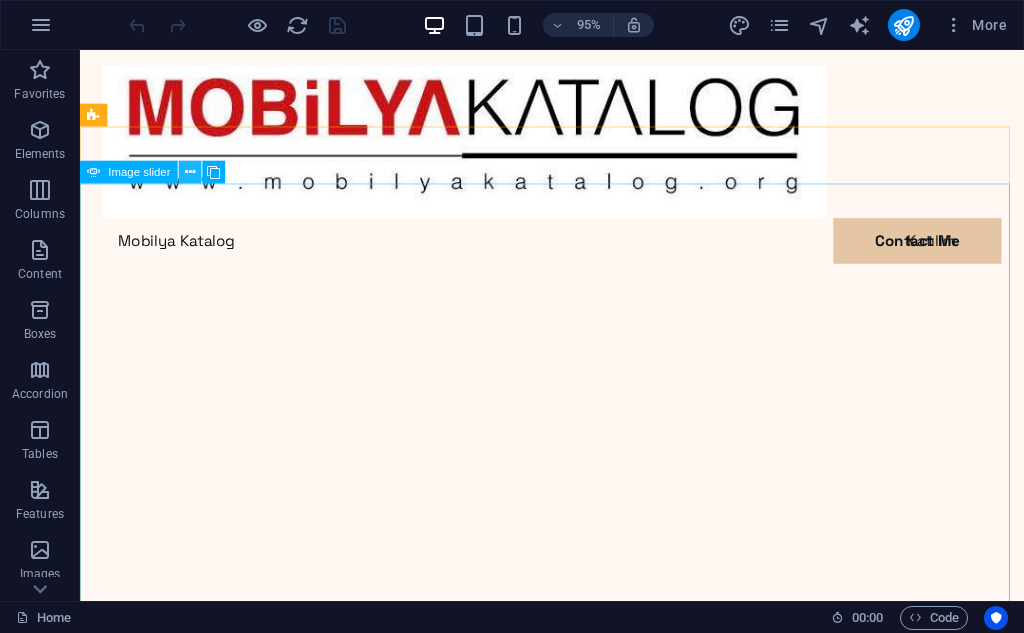 click at bounding box center [190, 172] 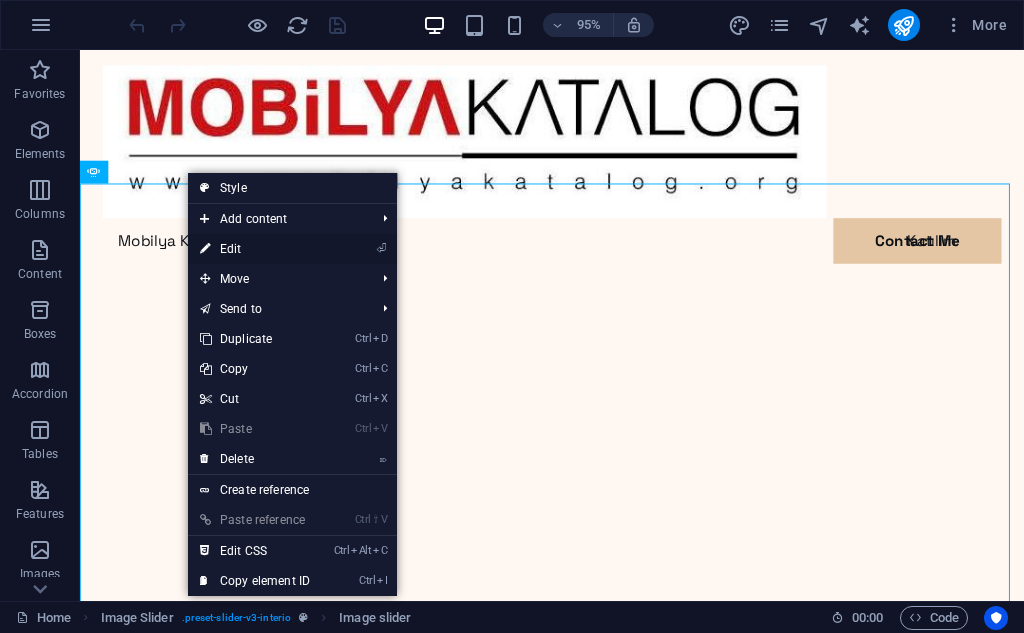 click on "⏎  Edit" at bounding box center [255, 249] 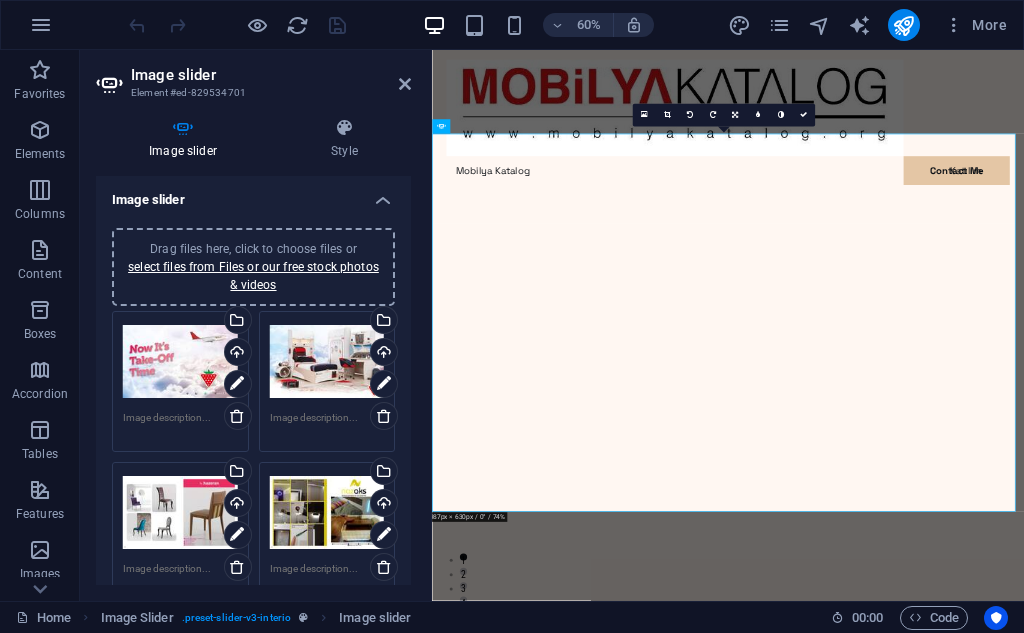 scroll, scrollTop: 300, scrollLeft: 0, axis: vertical 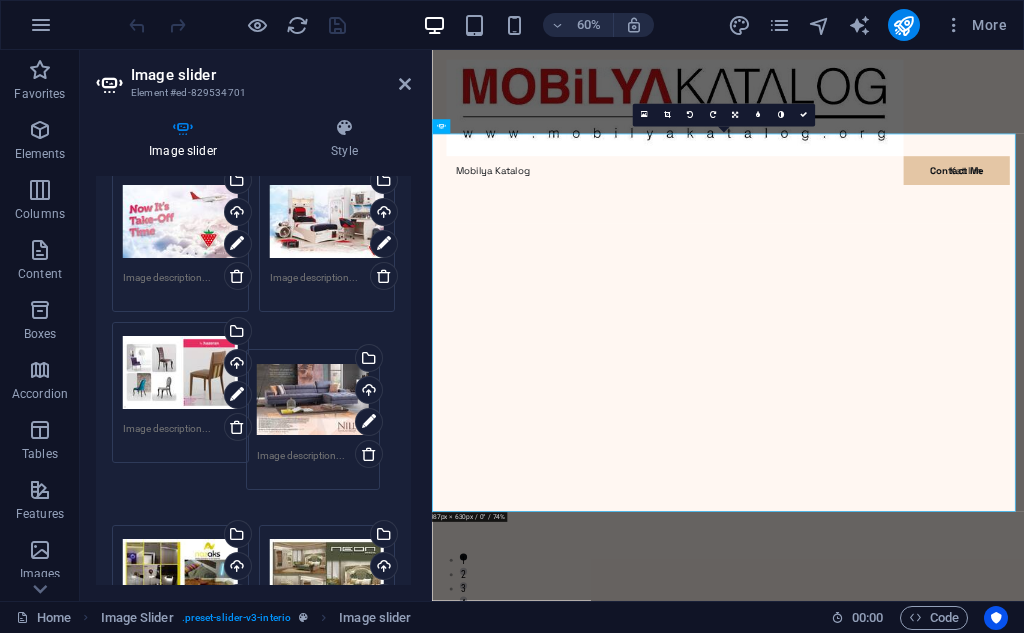 drag, startPoint x: 312, startPoint y: 354, endPoint x: 289, endPoint y: 406, distance: 56.859474 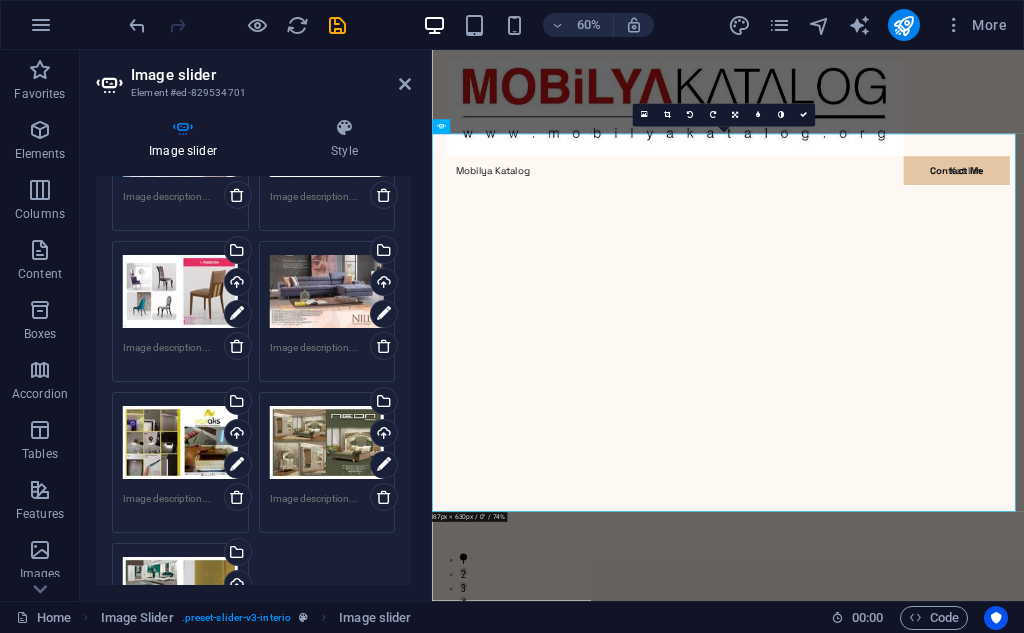 scroll, scrollTop: 340, scrollLeft: 0, axis: vertical 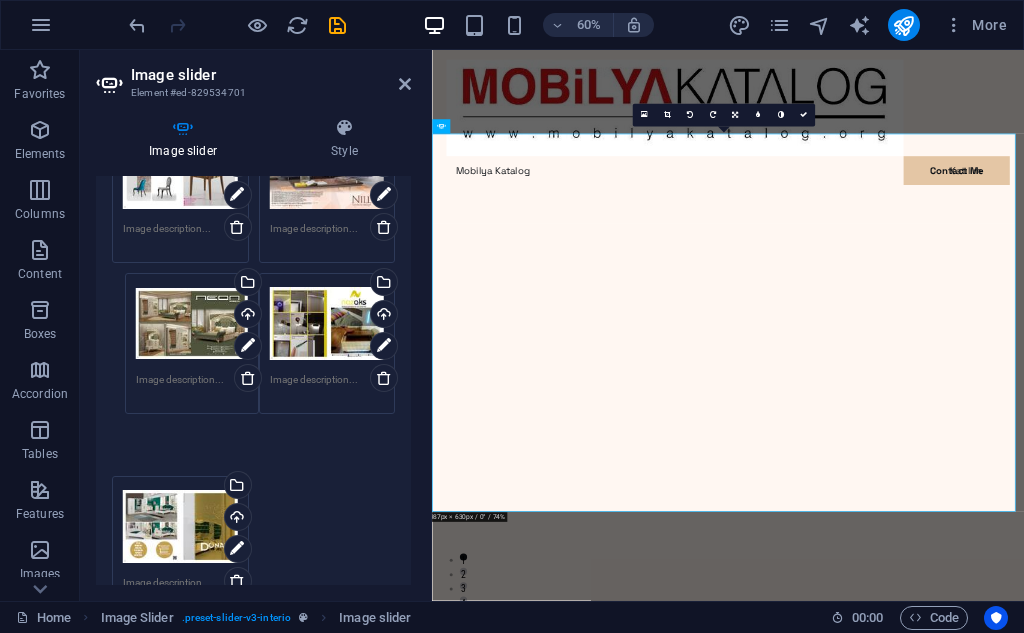 drag, startPoint x: 303, startPoint y: 335, endPoint x: 202, endPoint y: 419, distance: 131.3659 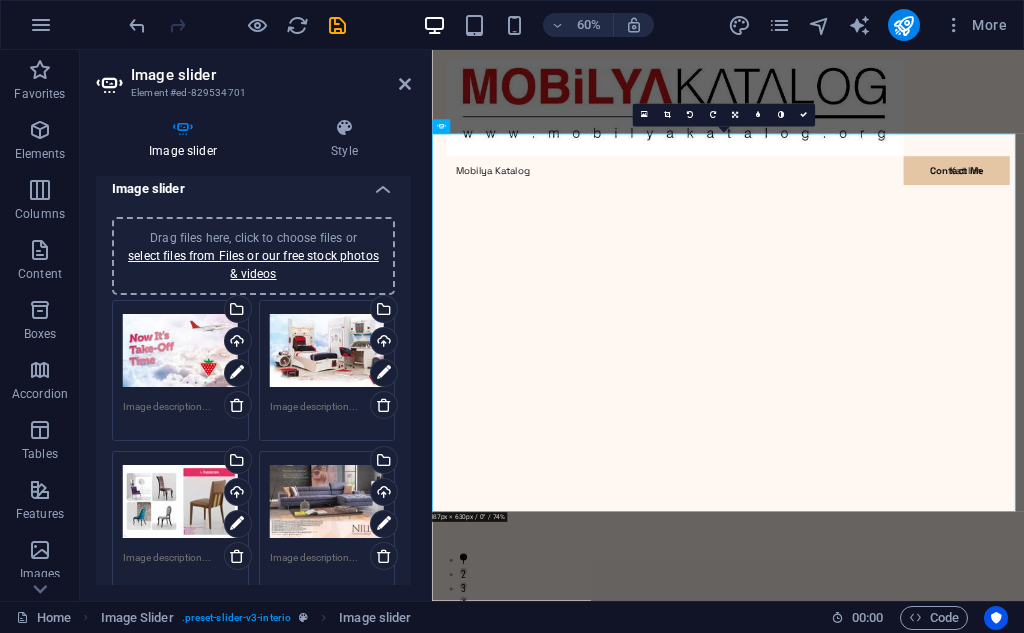 scroll, scrollTop: 0, scrollLeft: 0, axis: both 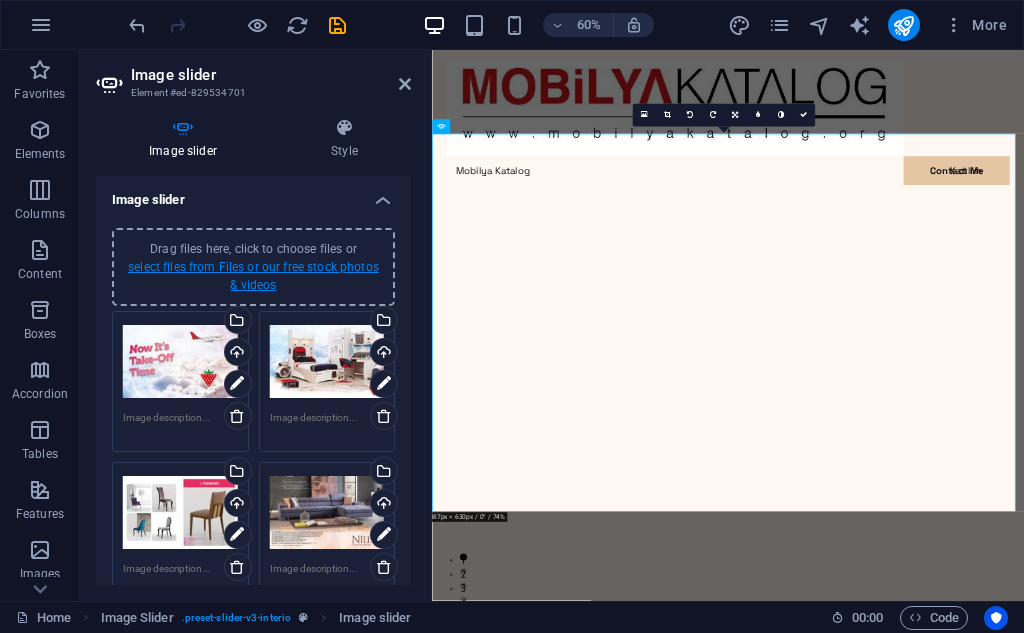 click on "select files from Files or our free stock photos & videos" at bounding box center [253, 276] 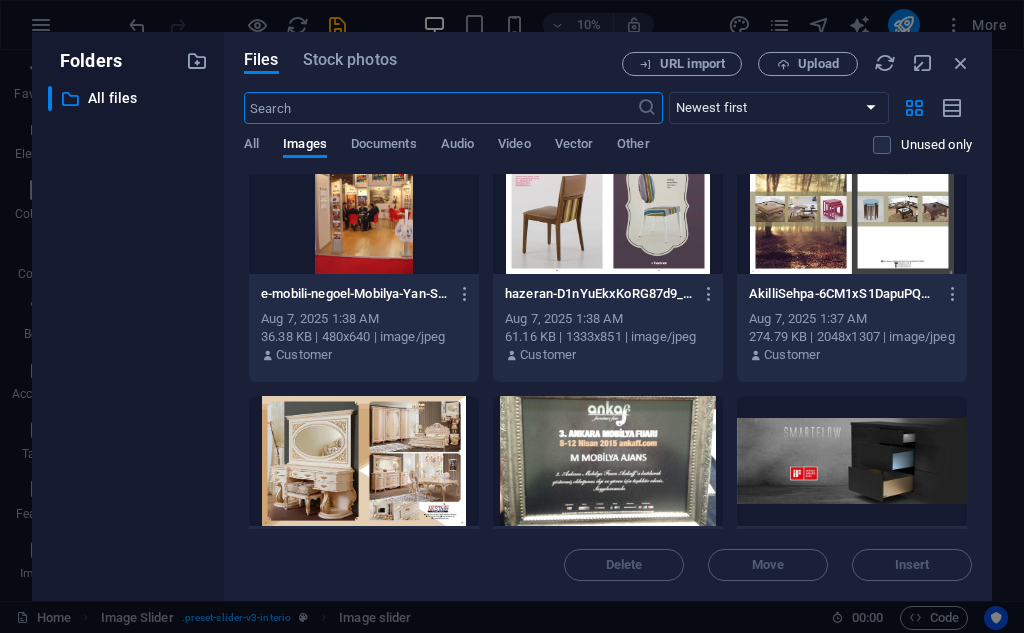 scroll, scrollTop: 1800, scrollLeft: 0, axis: vertical 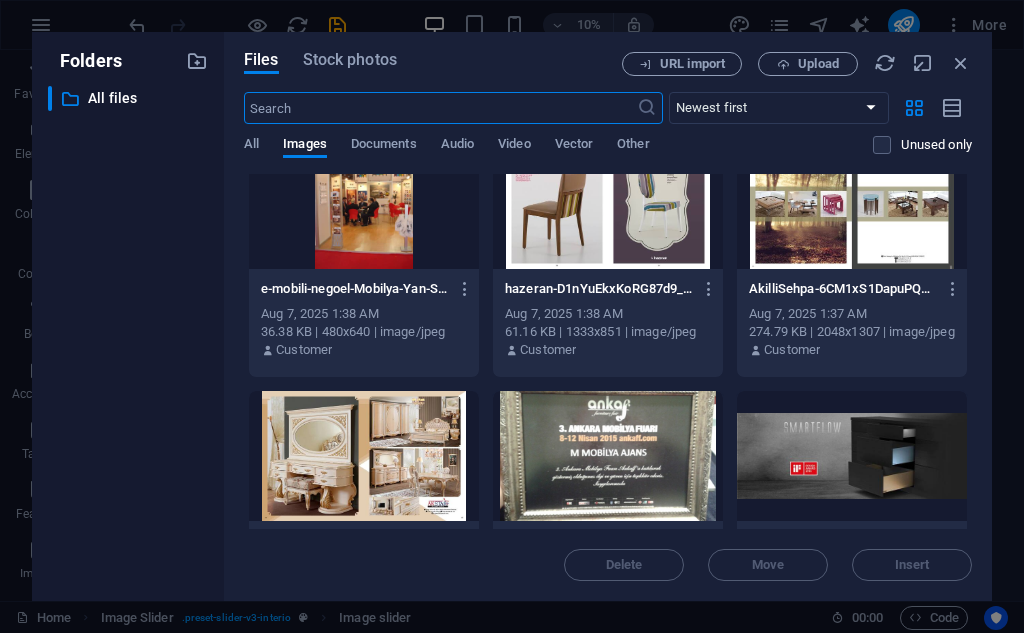 click at bounding box center (608, 204) 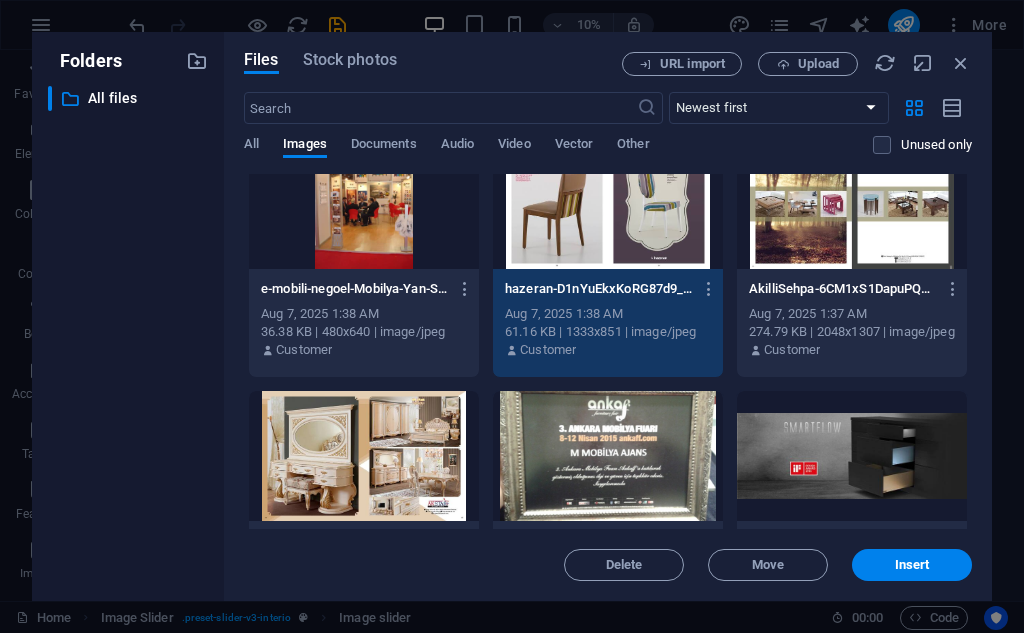 click at bounding box center [364, 456] 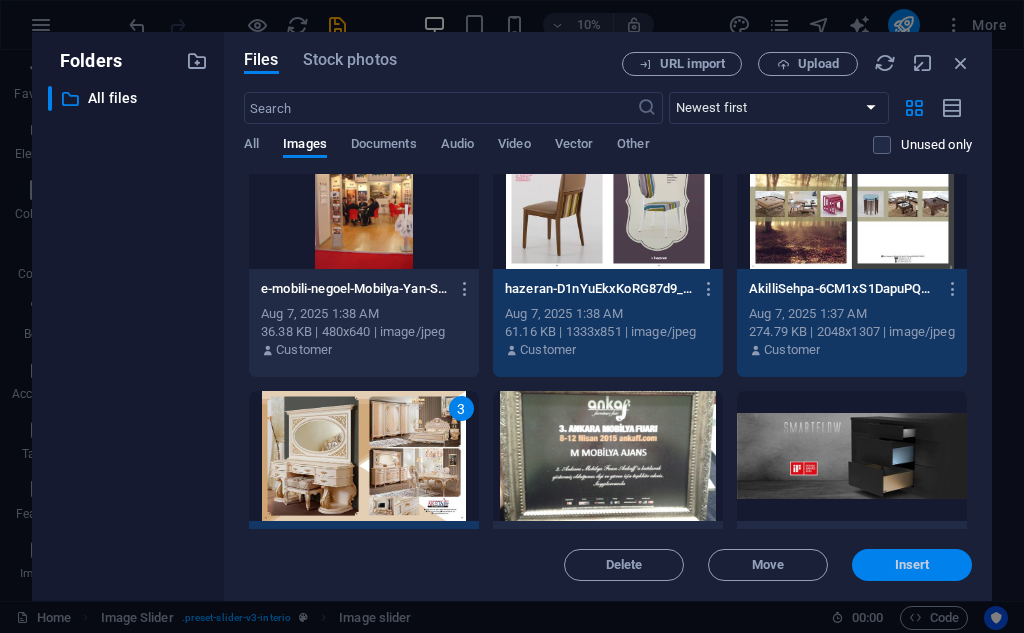 click on "Insert" at bounding box center [912, 565] 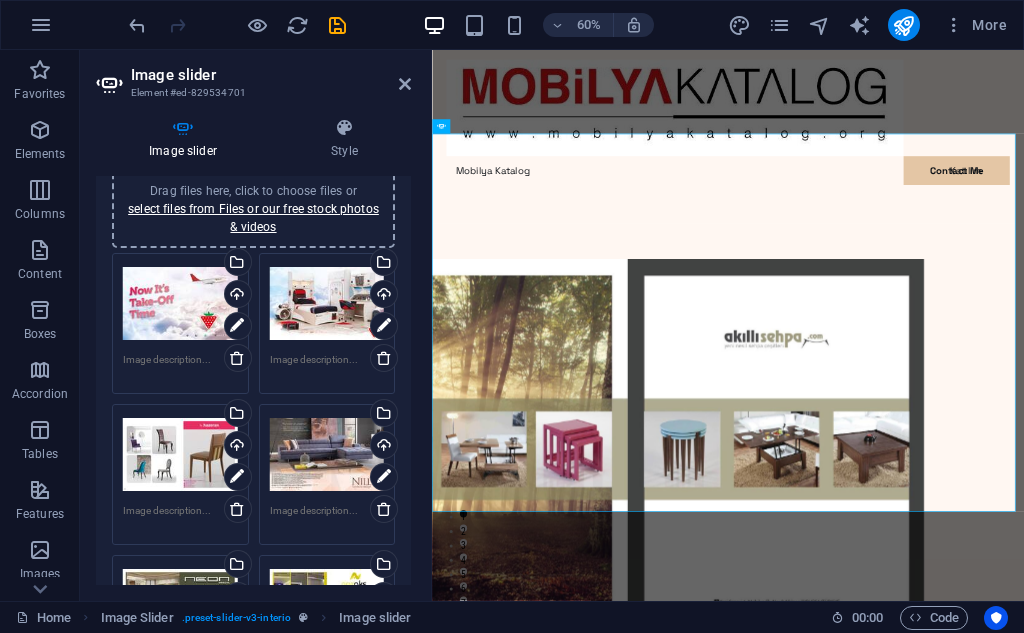 scroll, scrollTop: 0, scrollLeft: 0, axis: both 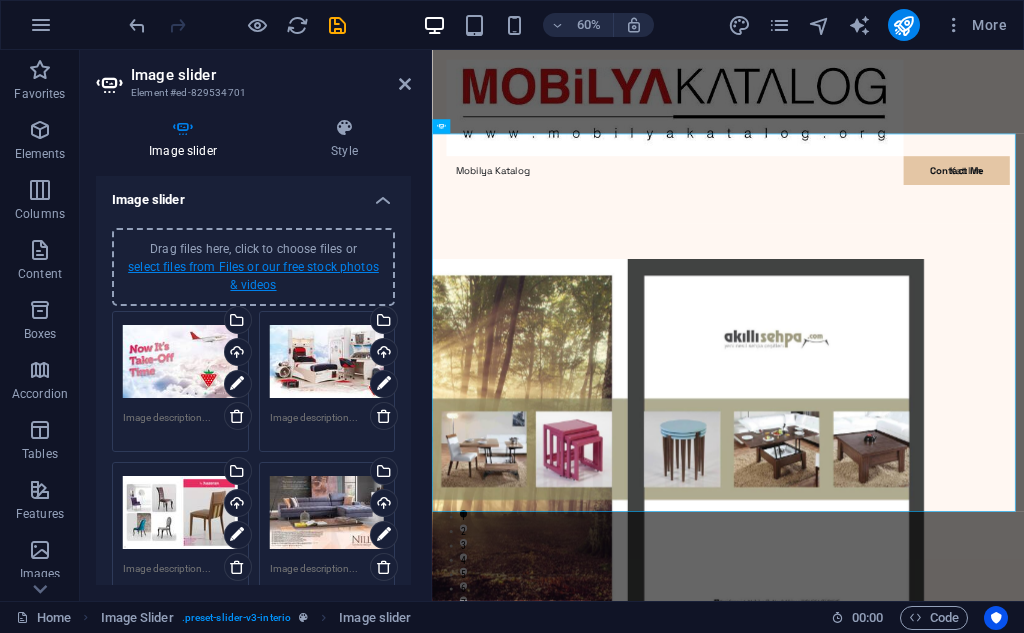 click on "select files from Files or our free stock photos & videos" at bounding box center [253, 276] 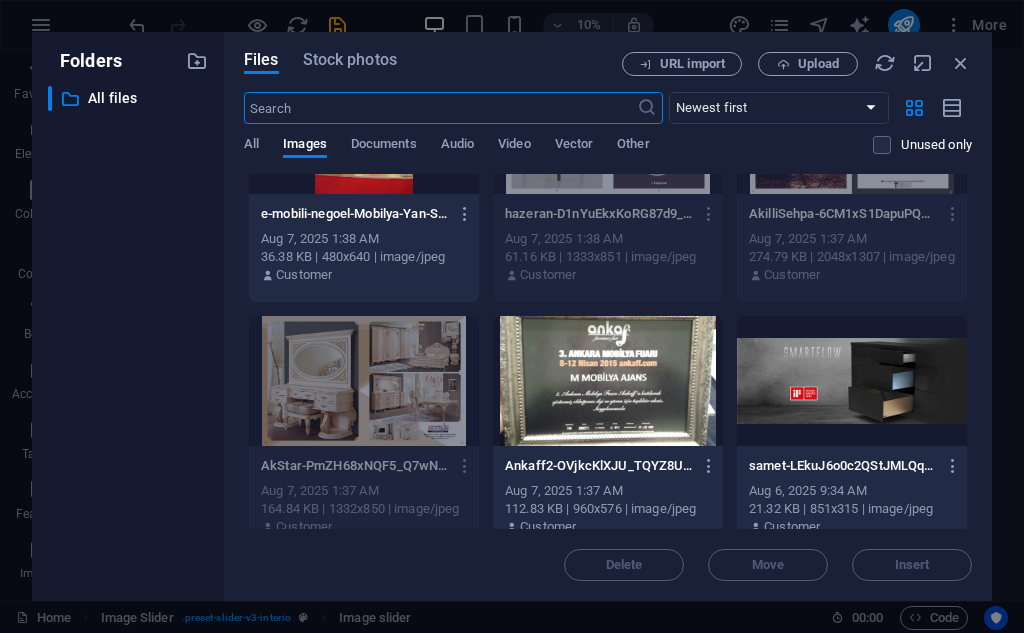 scroll, scrollTop: 1909, scrollLeft: 0, axis: vertical 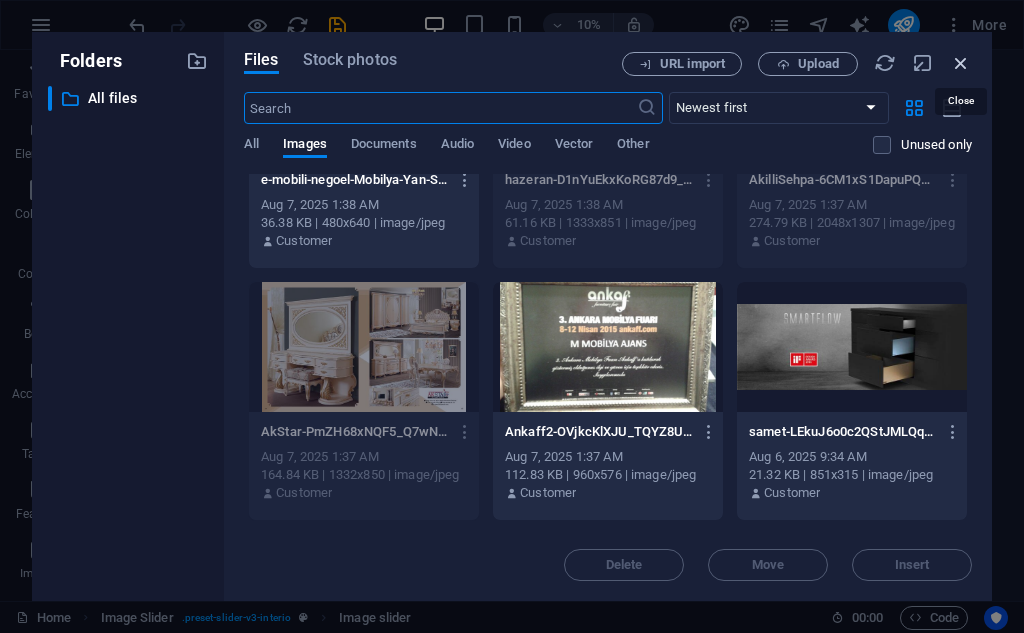 click at bounding box center (961, 63) 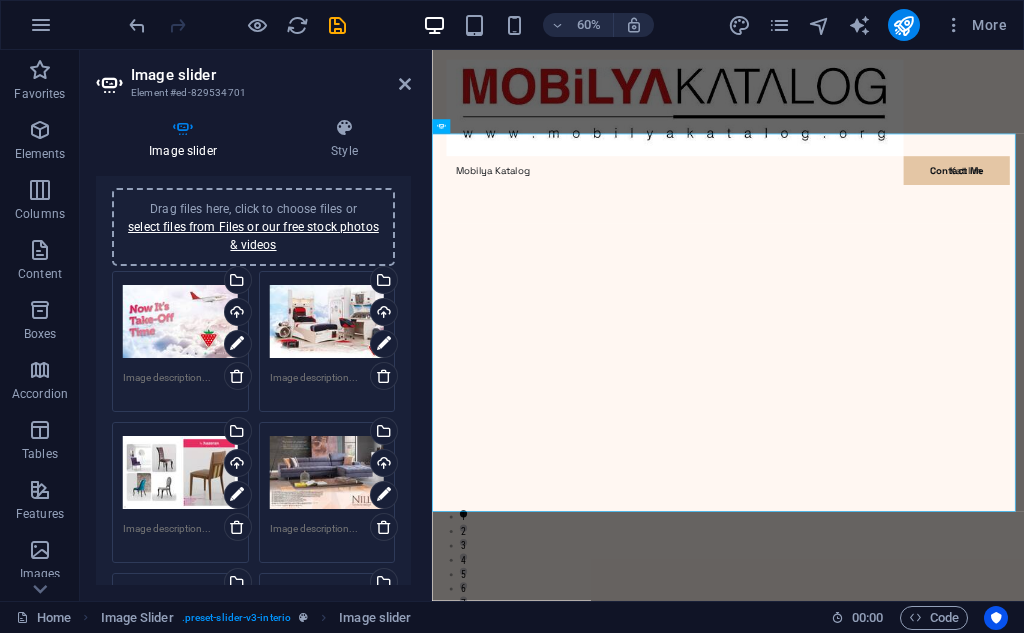 scroll, scrollTop: 0, scrollLeft: 0, axis: both 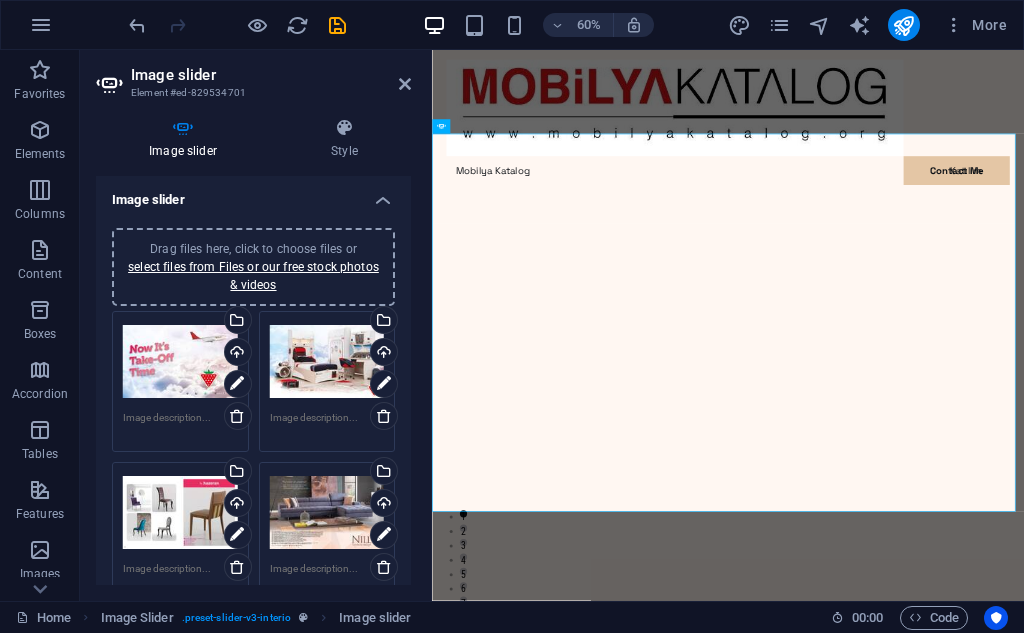 click at bounding box center [180, 425] 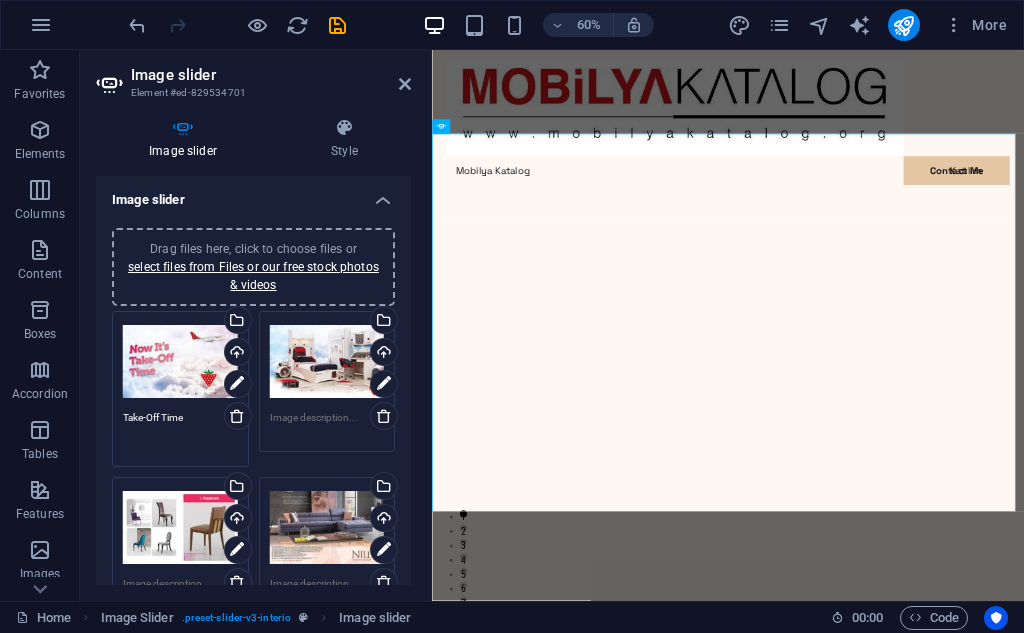 drag, startPoint x: 187, startPoint y: 417, endPoint x: 121, endPoint y: 410, distance: 66.37017 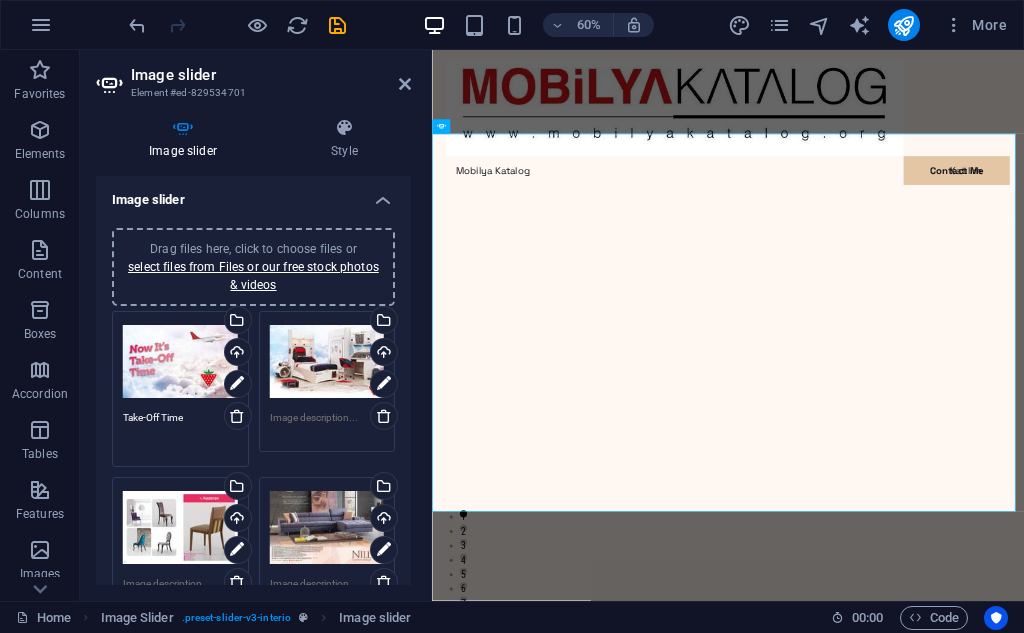 click on "Drag files here, click to choose files or select files from Files or our free stock photos & videos Select files from the file manager, stock photos, or upload file(s) Upload Take-Off Time" at bounding box center [180, 389] 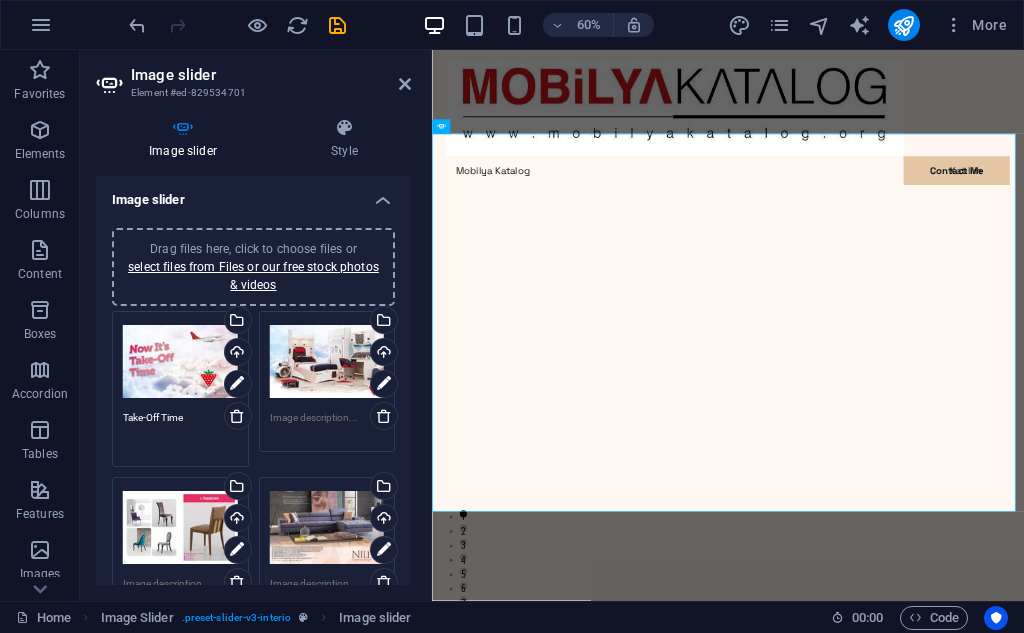 type on "Take-Off Time" 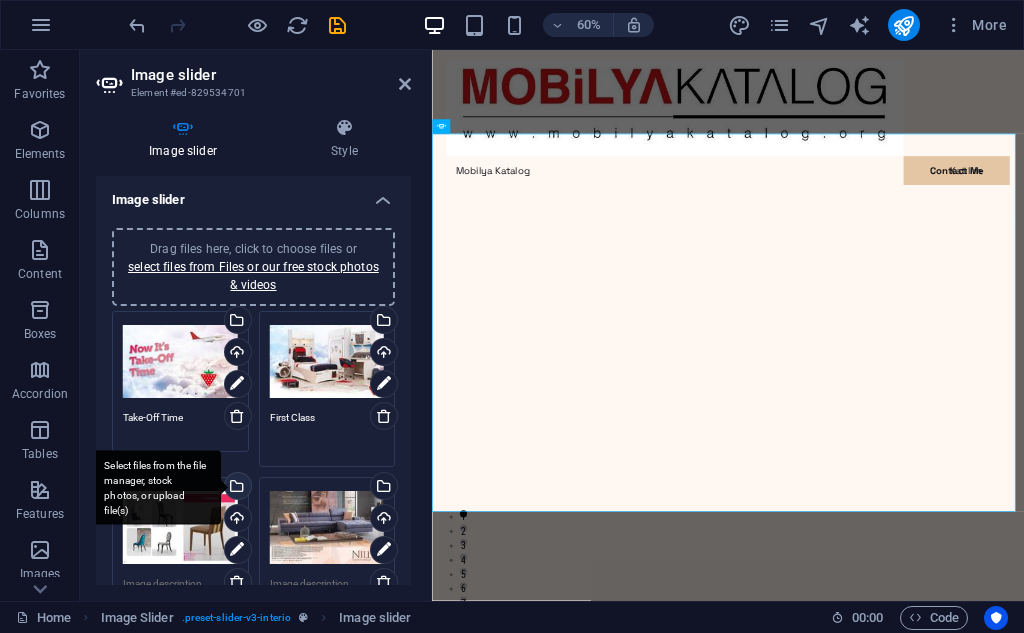 scroll, scrollTop: 100, scrollLeft: 0, axis: vertical 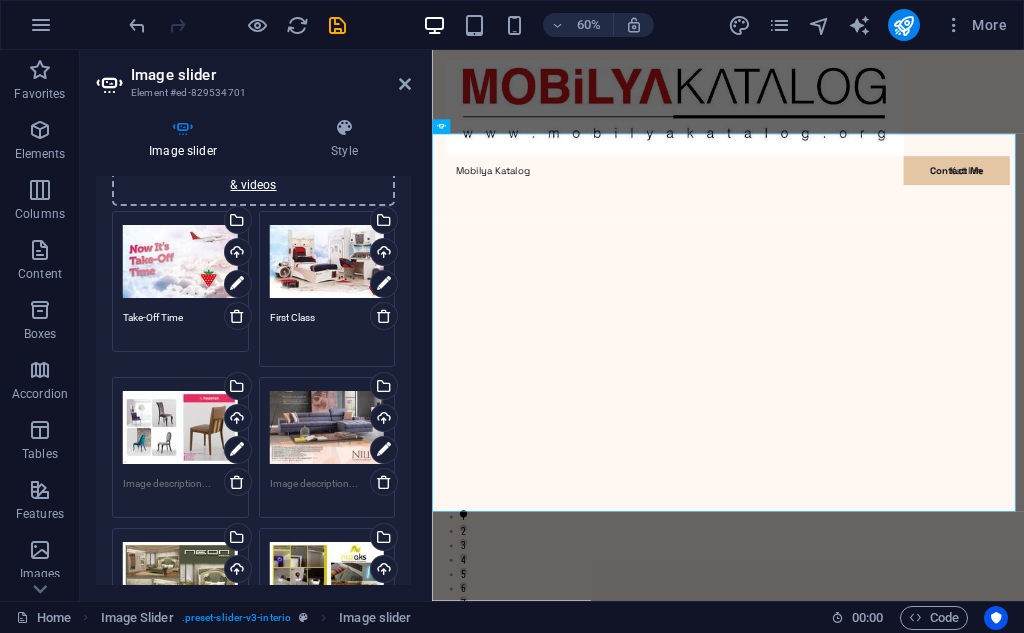 type on "First Class" 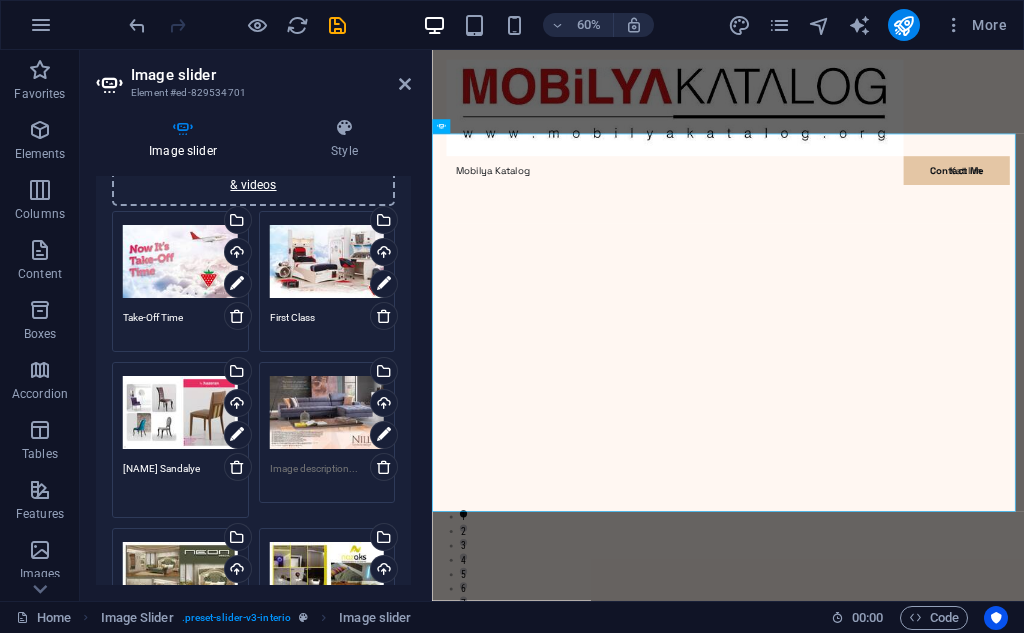 click on "[NAME] Sandalye" at bounding box center [180, 483] 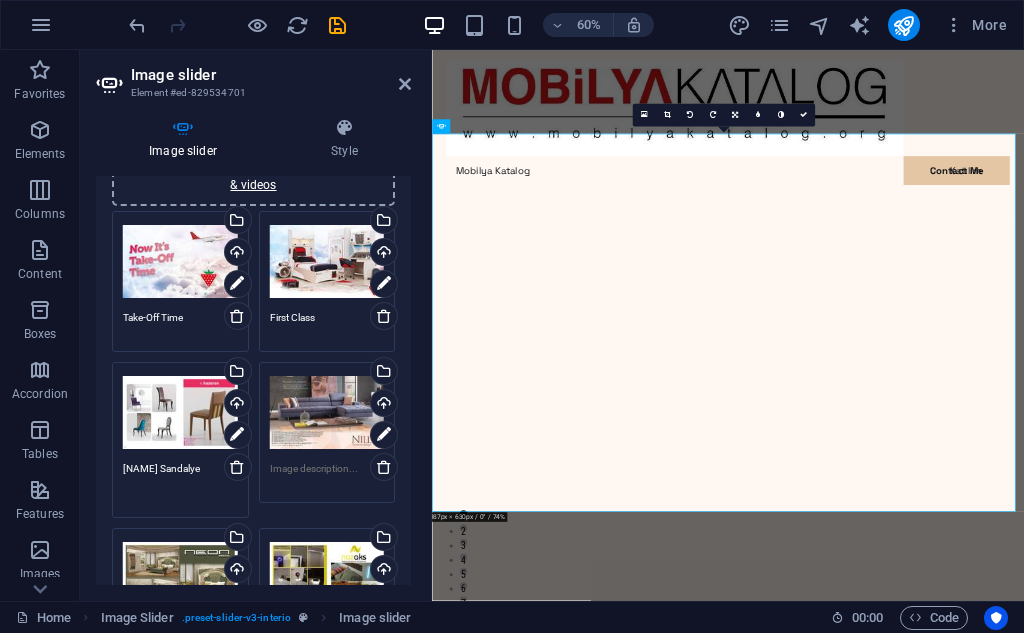 click on "[NAME] Sandalye" at bounding box center [180, 483] 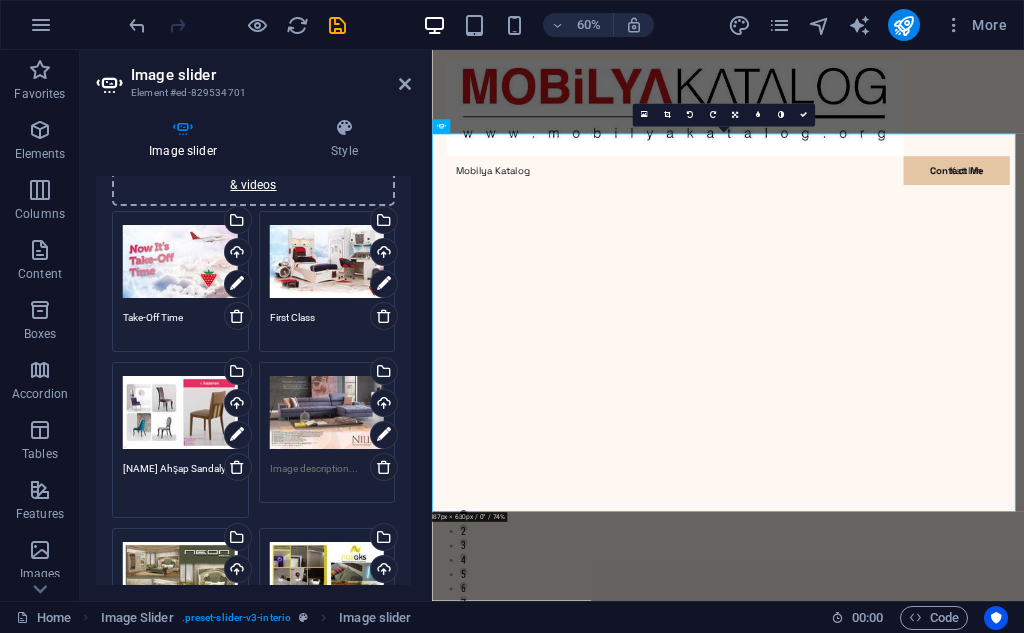 type on "[NAME] Ahşap Sandalye" 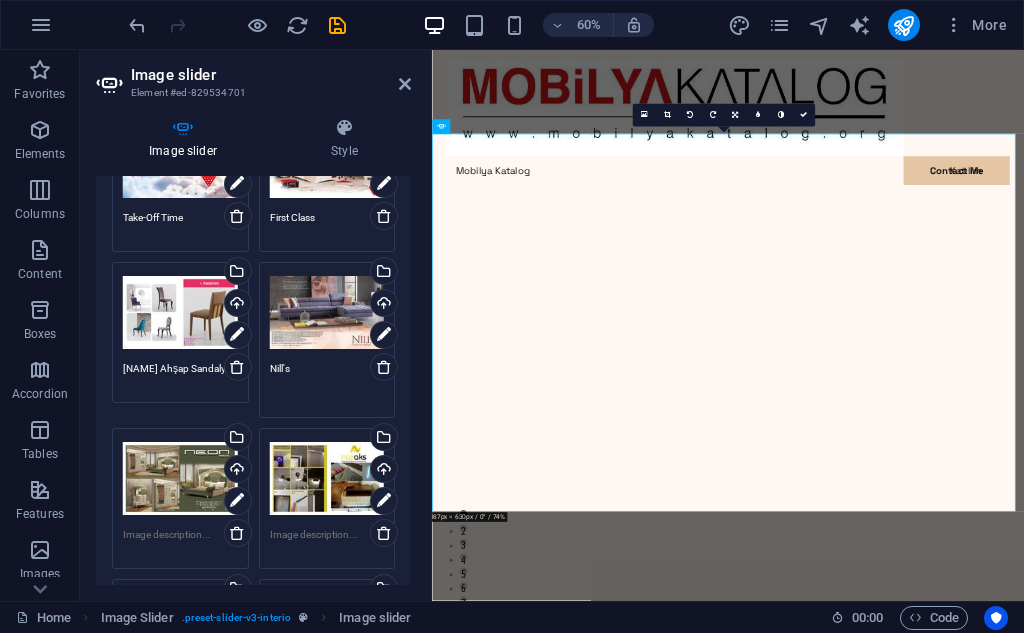 scroll, scrollTop: 300, scrollLeft: 0, axis: vertical 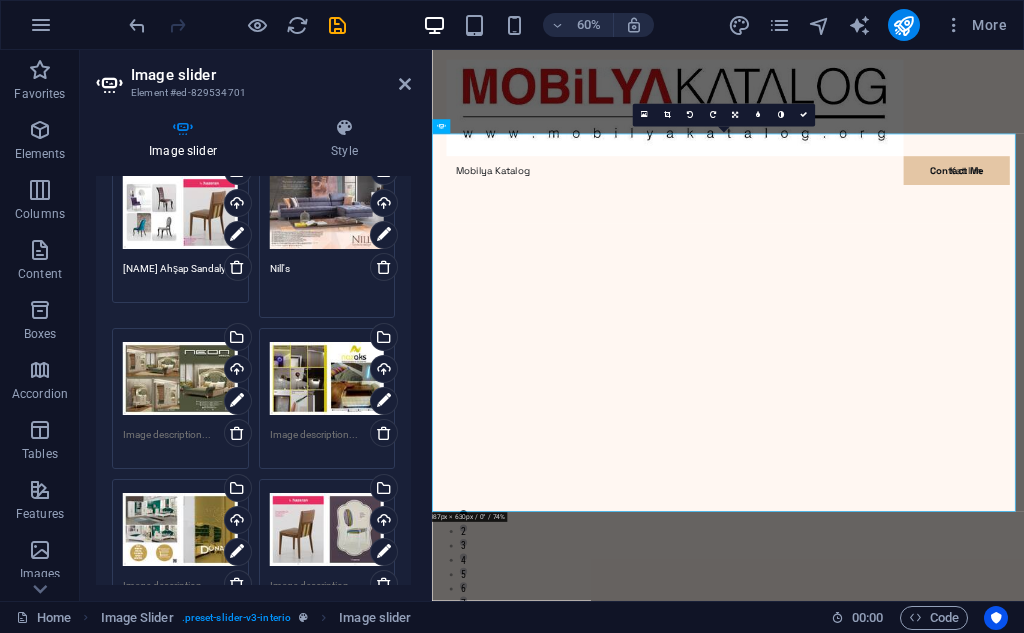 type on "Nill's" 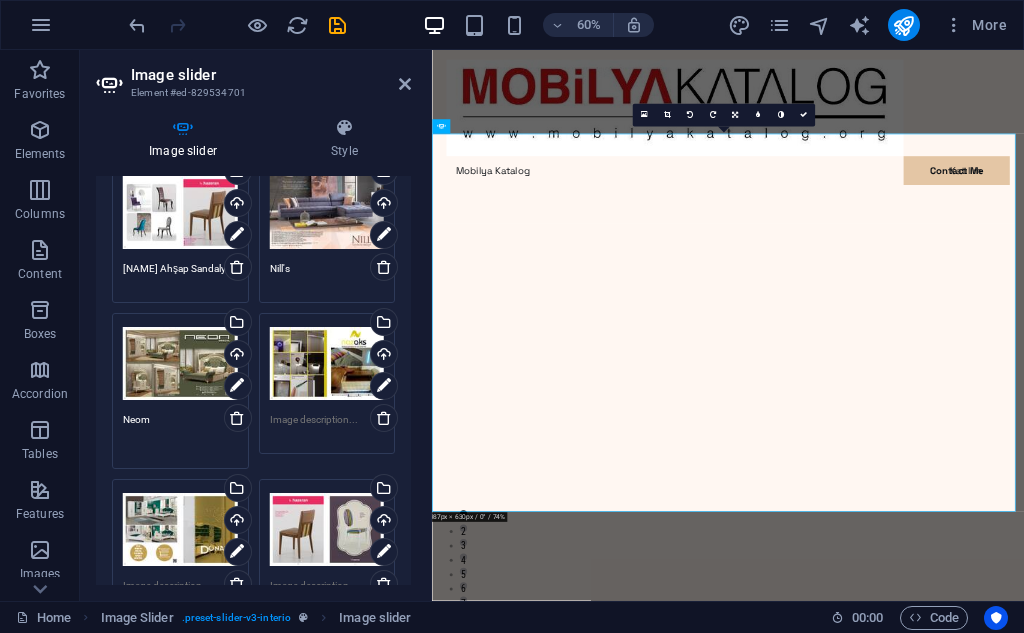 type on "Neom" 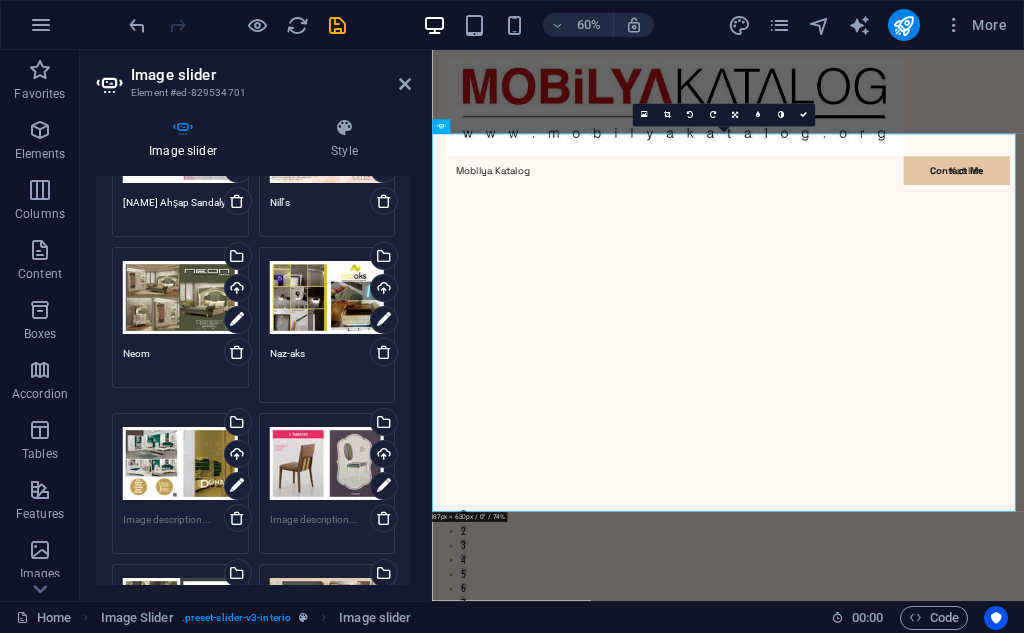 scroll, scrollTop: 400, scrollLeft: 0, axis: vertical 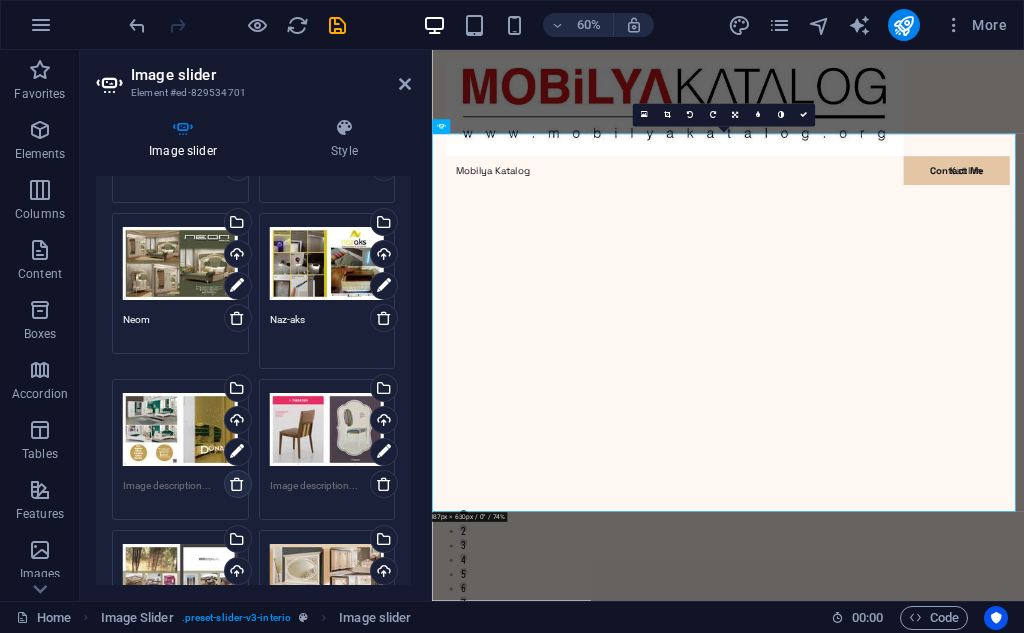 click at bounding box center [237, 484] 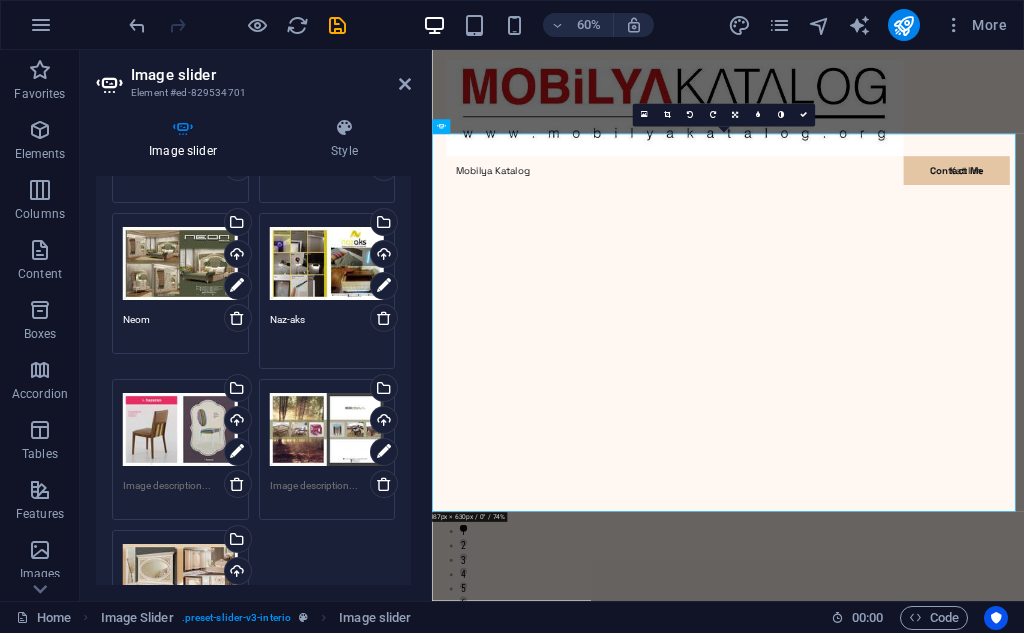 scroll, scrollTop: 500, scrollLeft: 0, axis: vertical 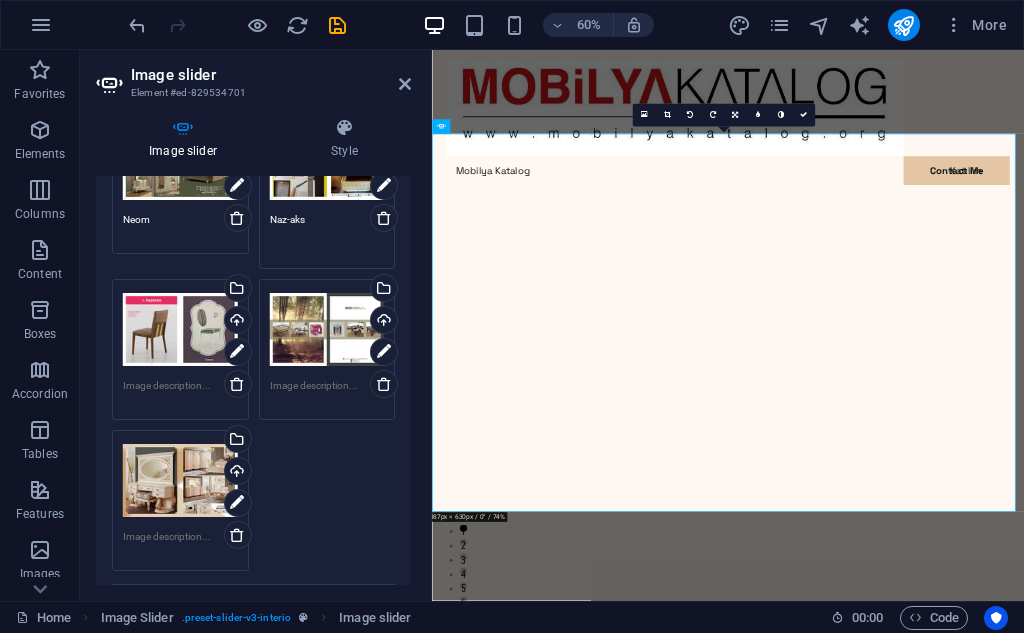 type on "Naz-aks" 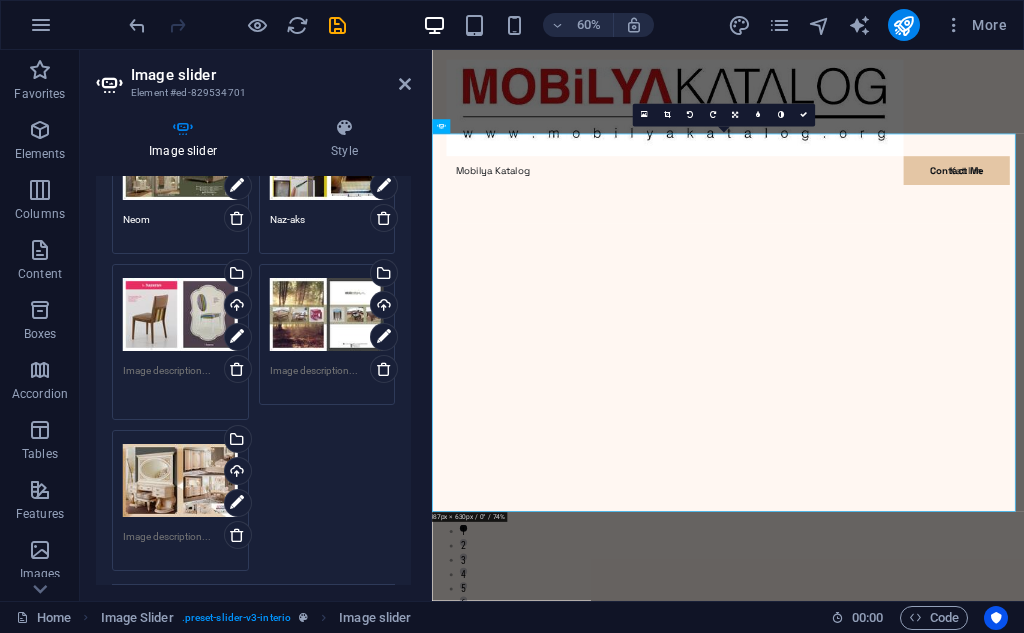 click at bounding box center [180, 385] 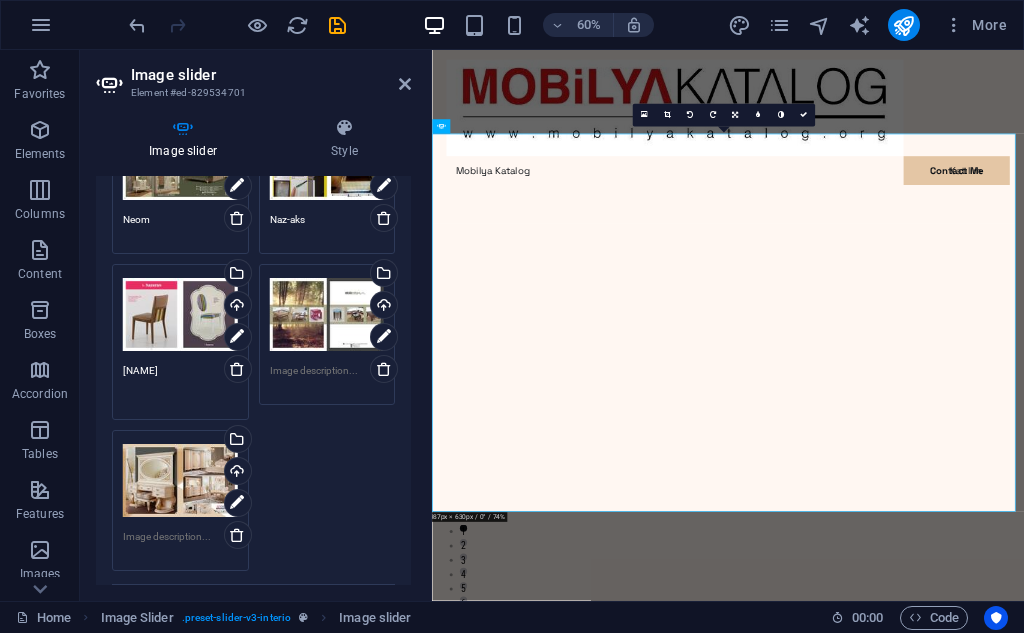 type on "[NAME]" 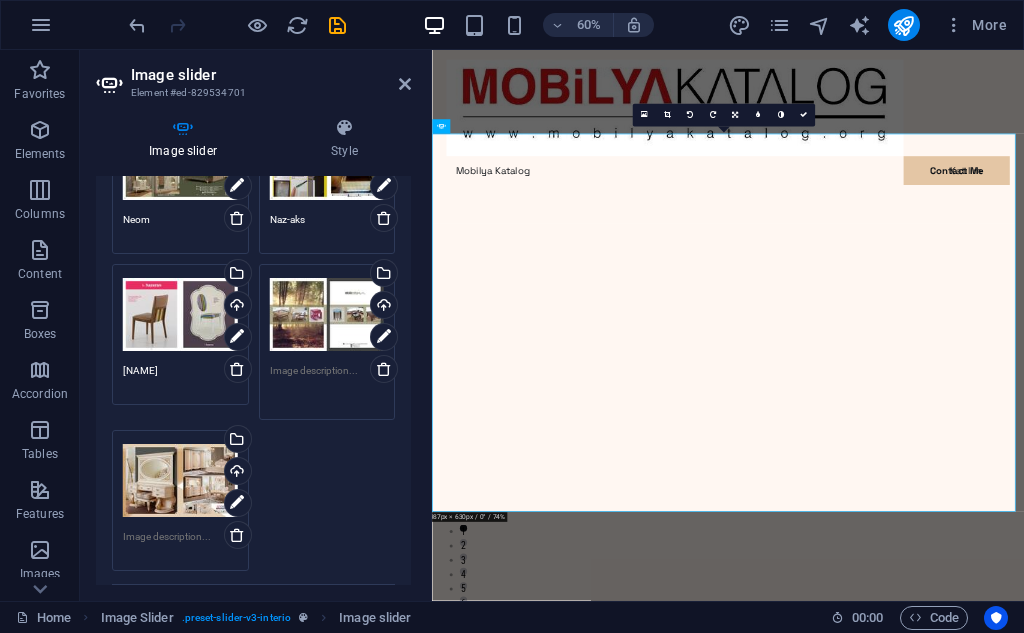 click at bounding box center (327, 385) 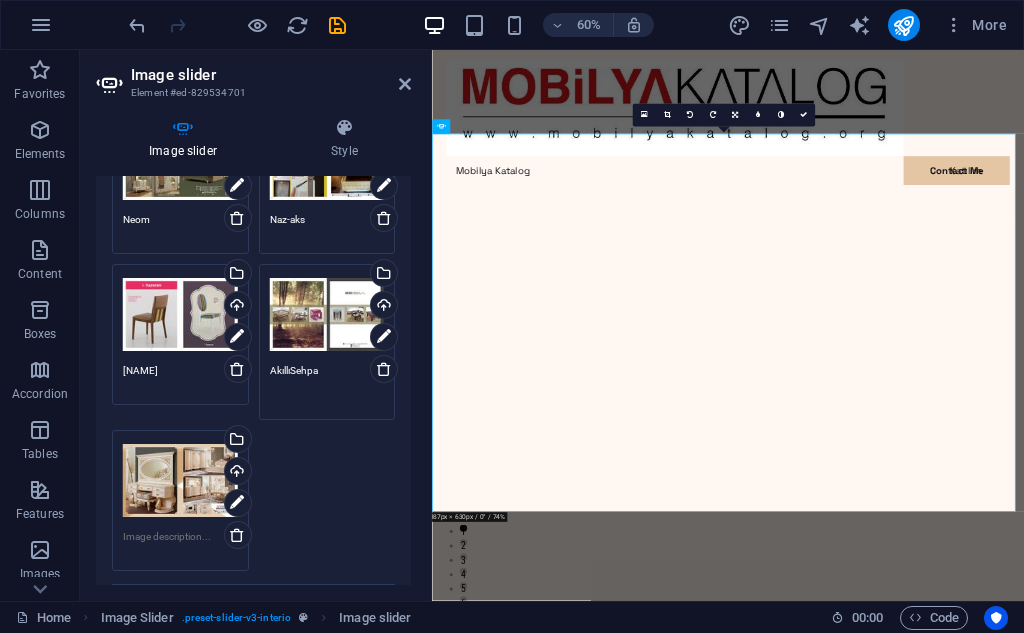 type on "AkıllıSehpa" 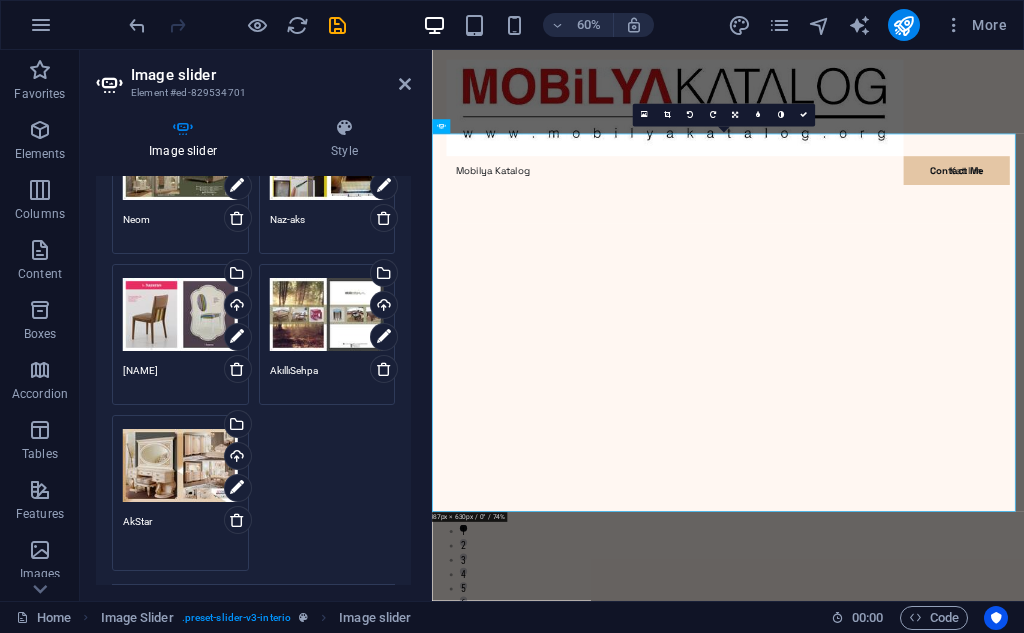 type on "AkStar" 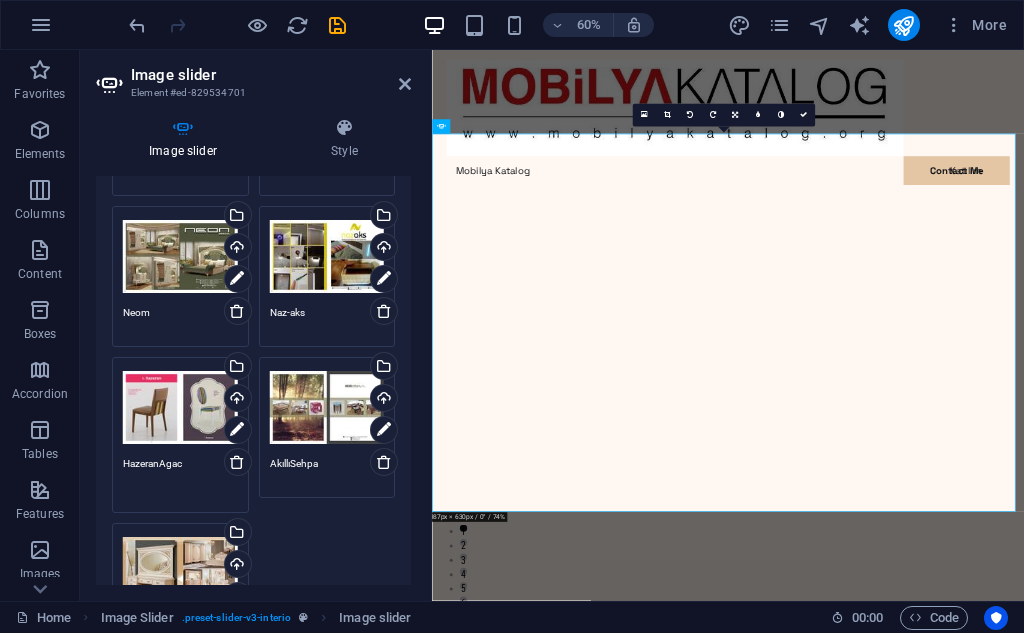 scroll, scrollTop: 300, scrollLeft: 0, axis: vertical 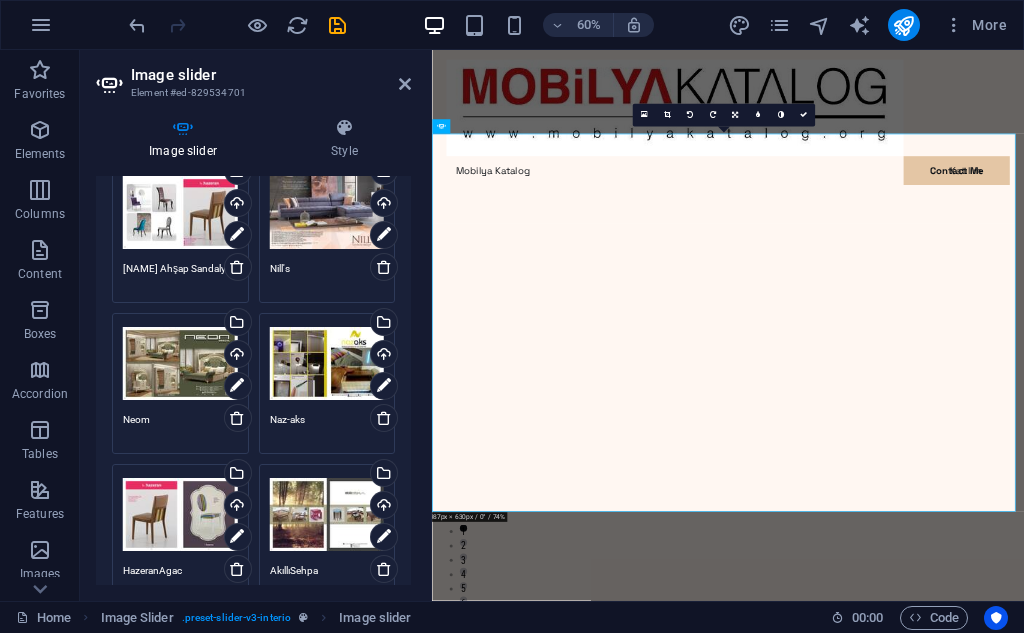type on "HazeranAgac" 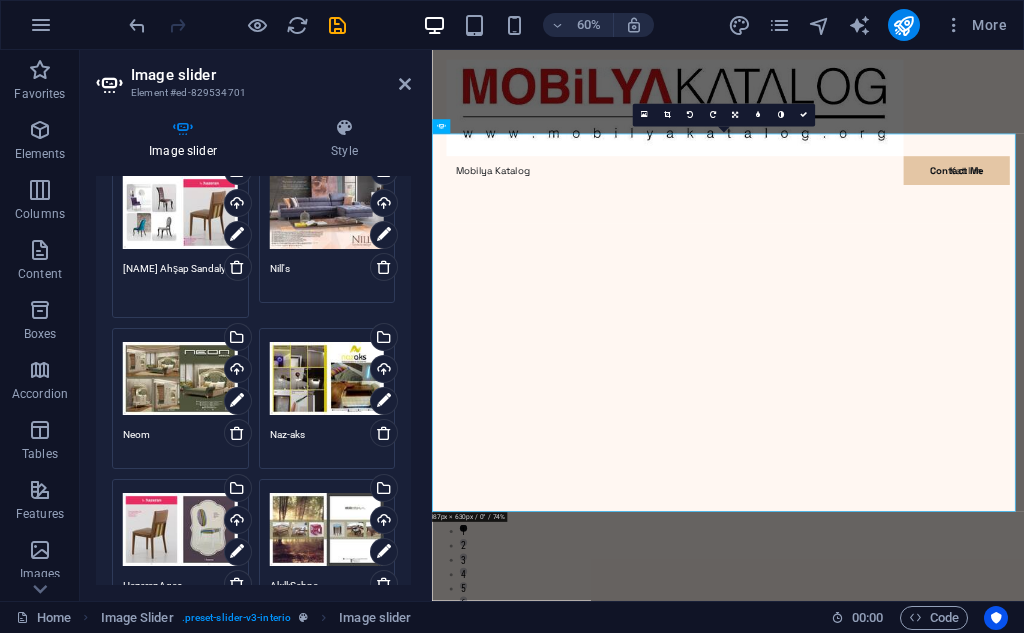 click on "[NAME] Ahşap Sandalye" at bounding box center [180, 283] 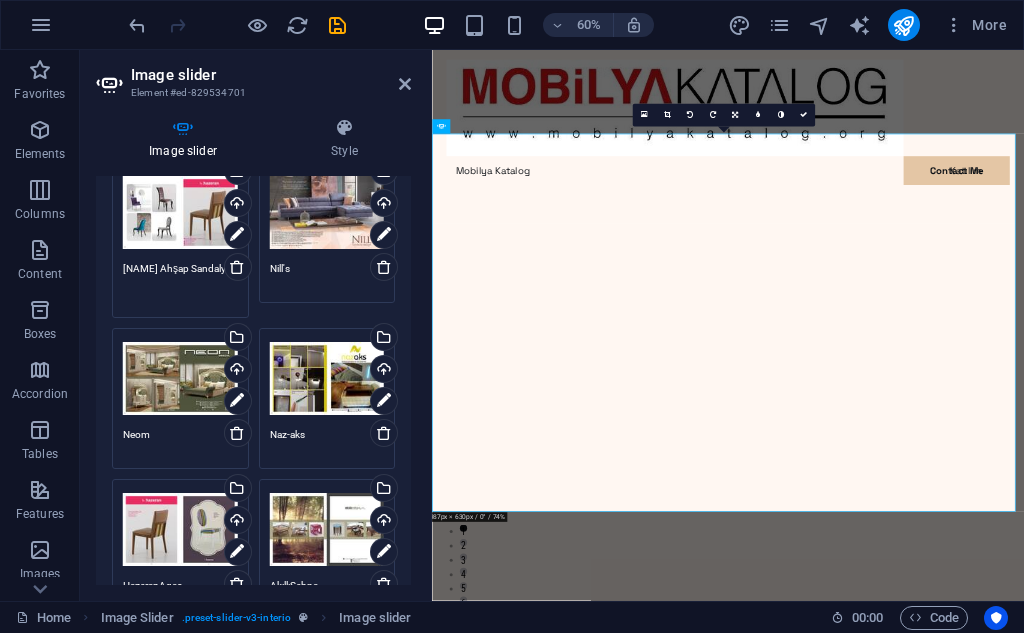 click on "[NAME] Ahşap Sandalye" at bounding box center [180, 283] 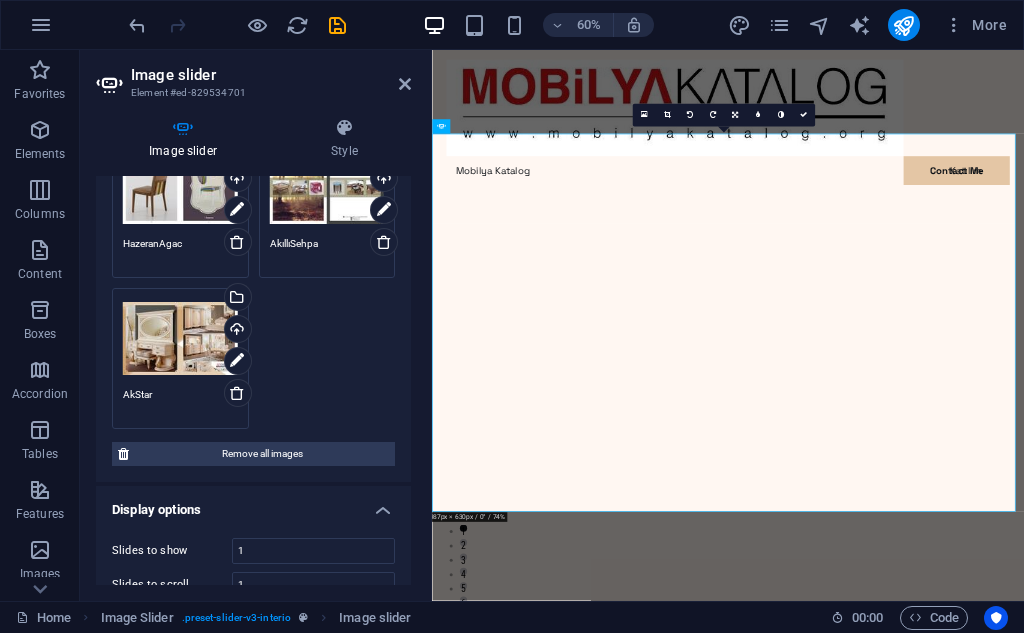 scroll, scrollTop: 900, scrollLeft: 0, axis: vertical 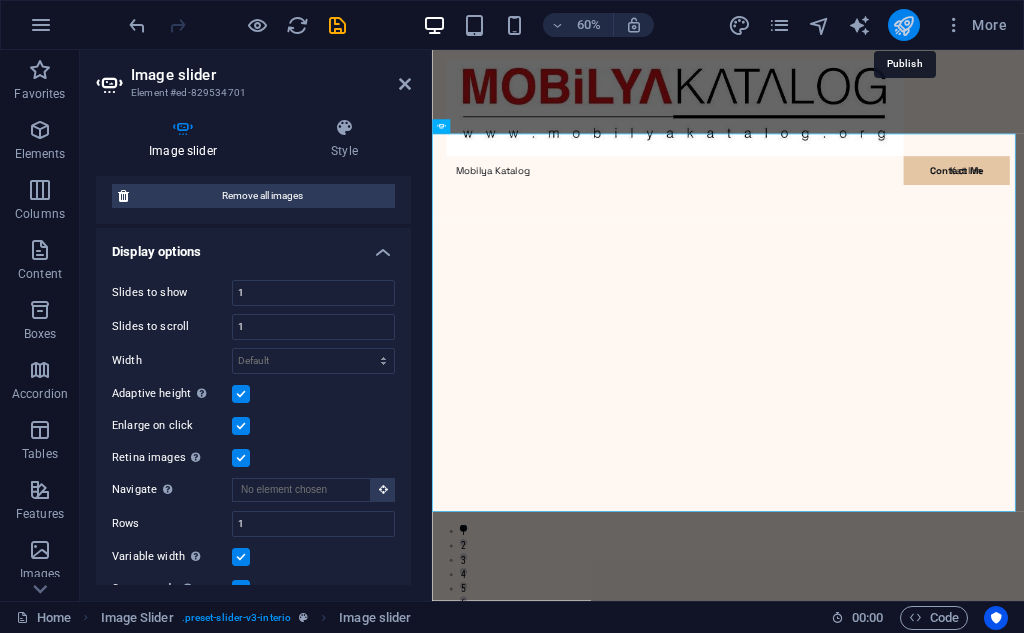 type on "HazeranAhşapSandalye" 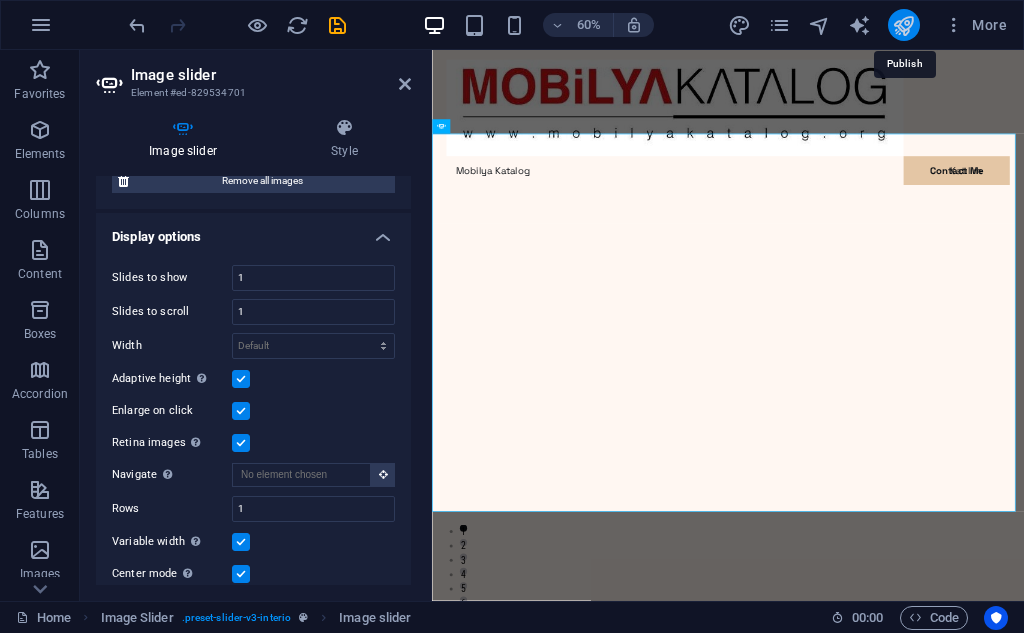 click at bounding box center [903, 25] 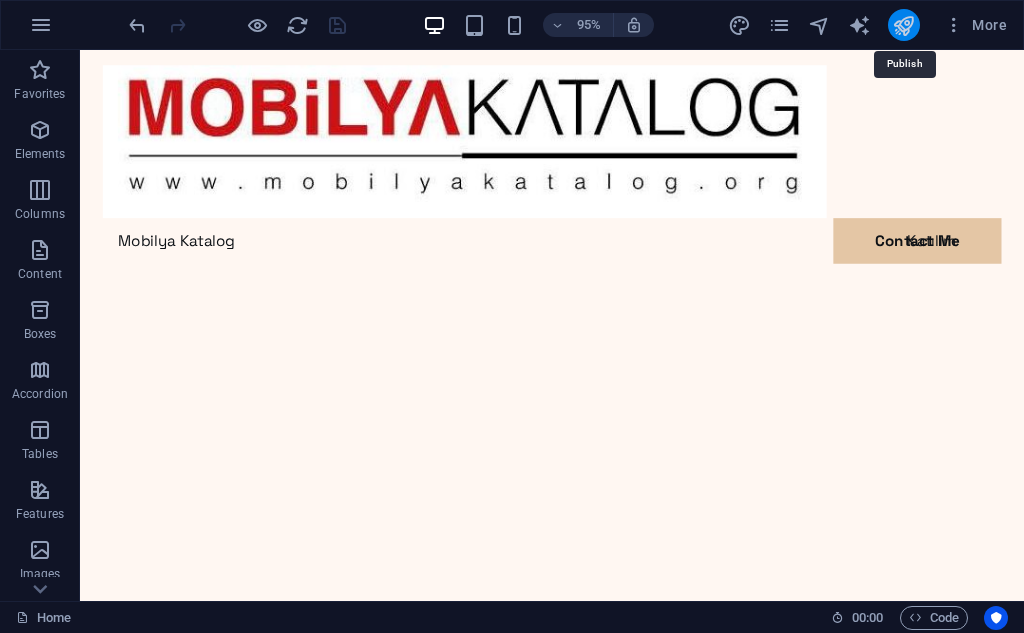 click at bounding box center [903, 25] 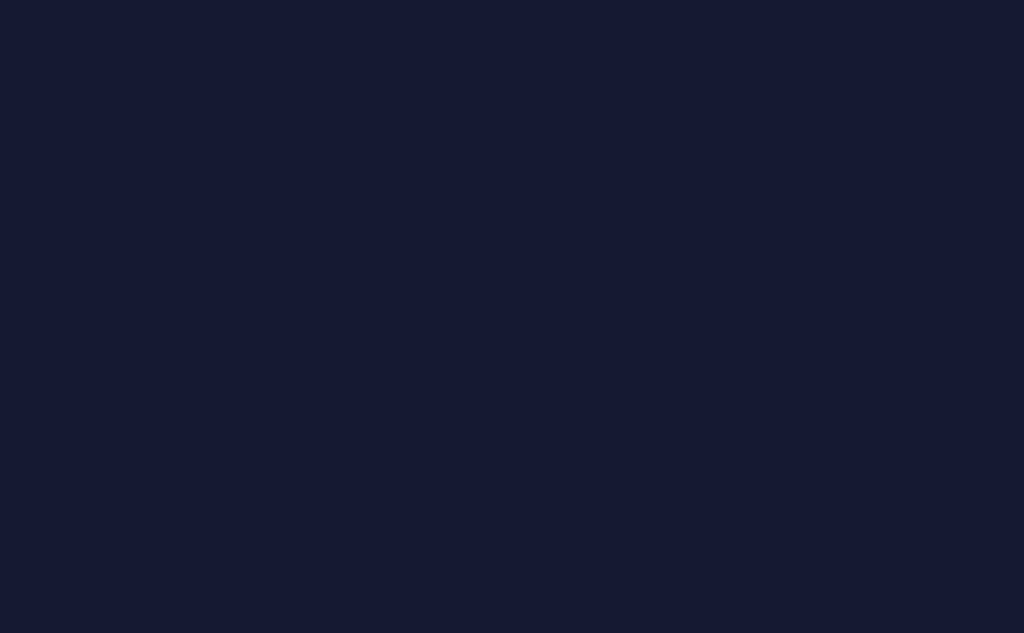 scroll, scrollTop: 0, scrollLeft: 0, axis: both 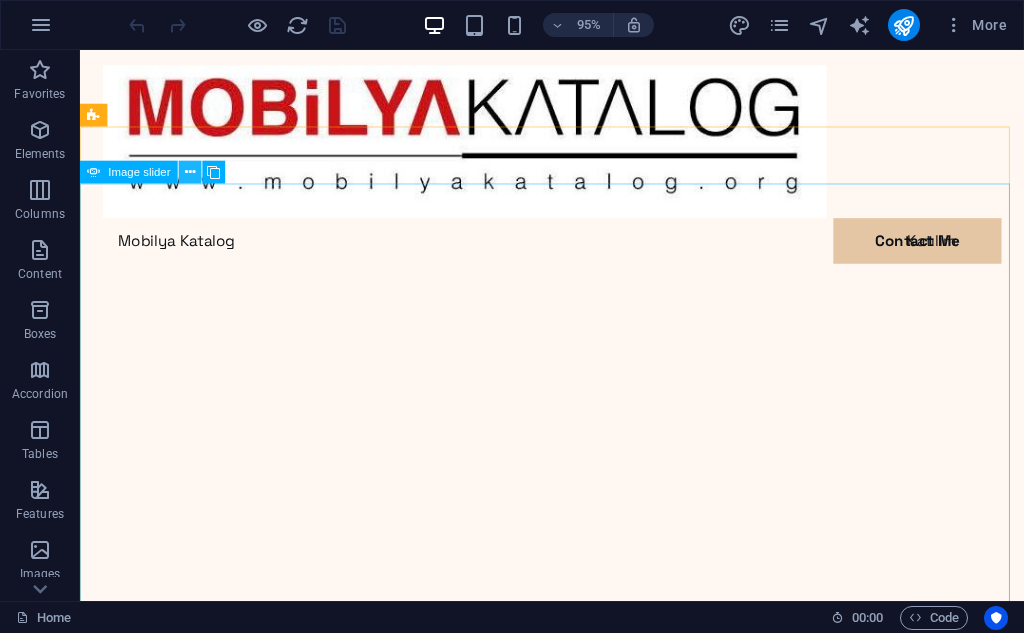 click at bounding box center (190, 172) 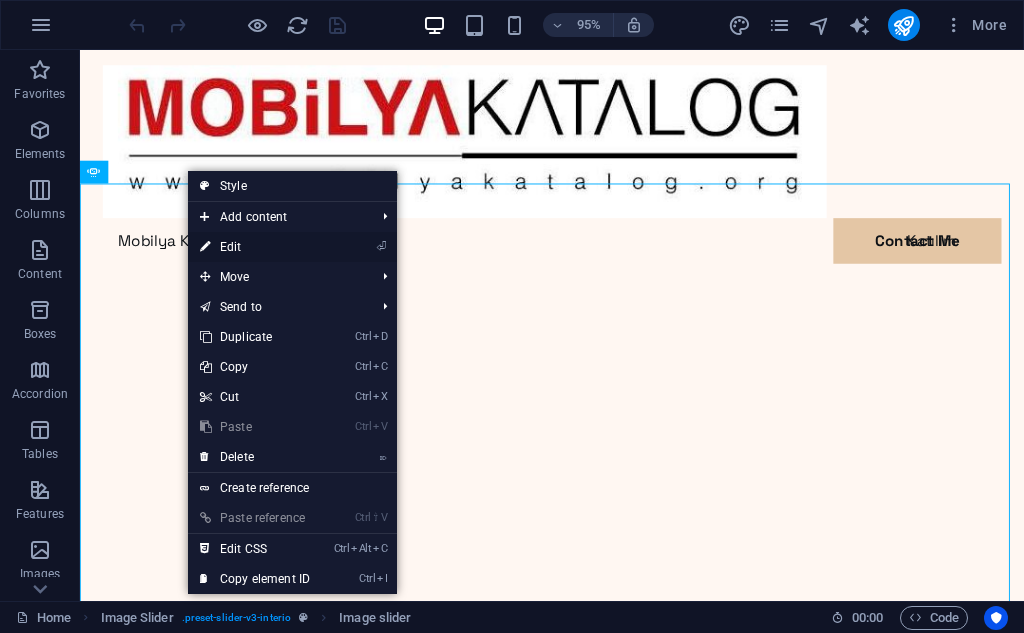 click on "⏎  Edit" at bounding box center [255, 247] 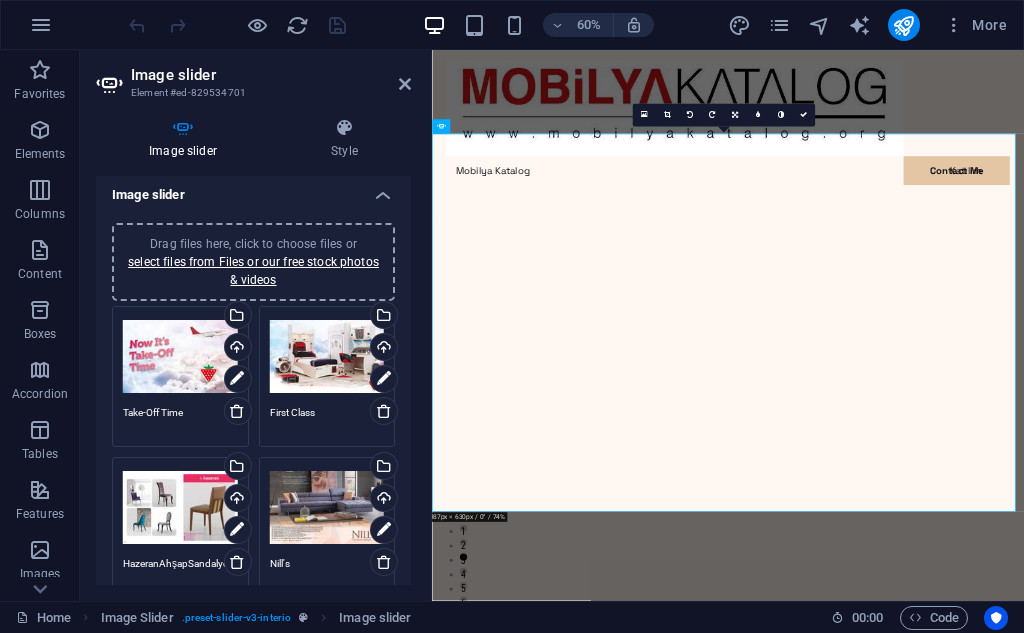 scroll, scrollTop: 0, scrollLeft: 0, axis: both 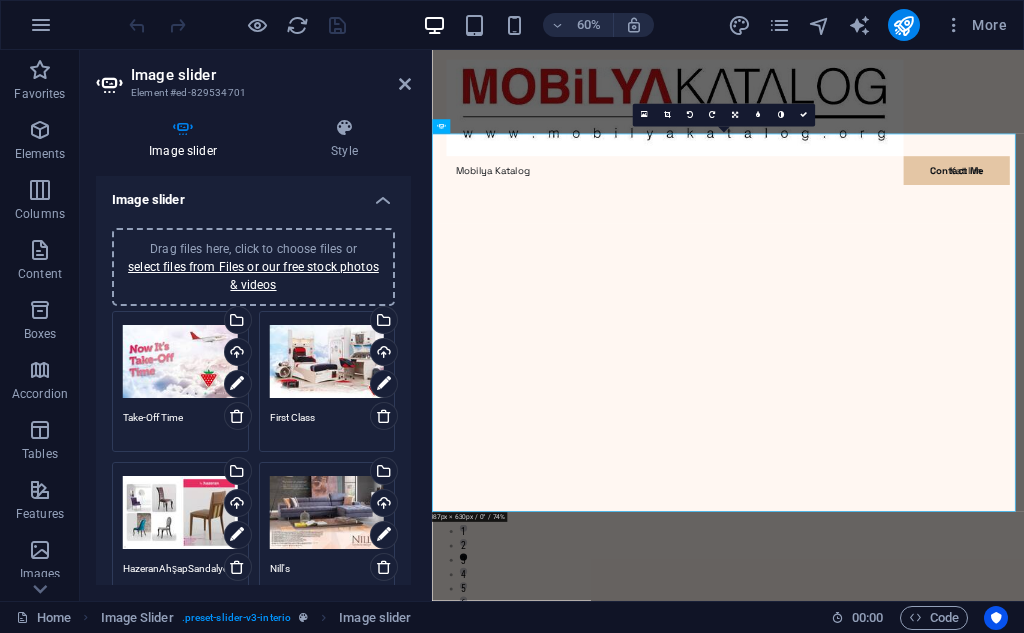 click on "select files from Files or our free stock photos & videos" at bounding box center (253, 276) 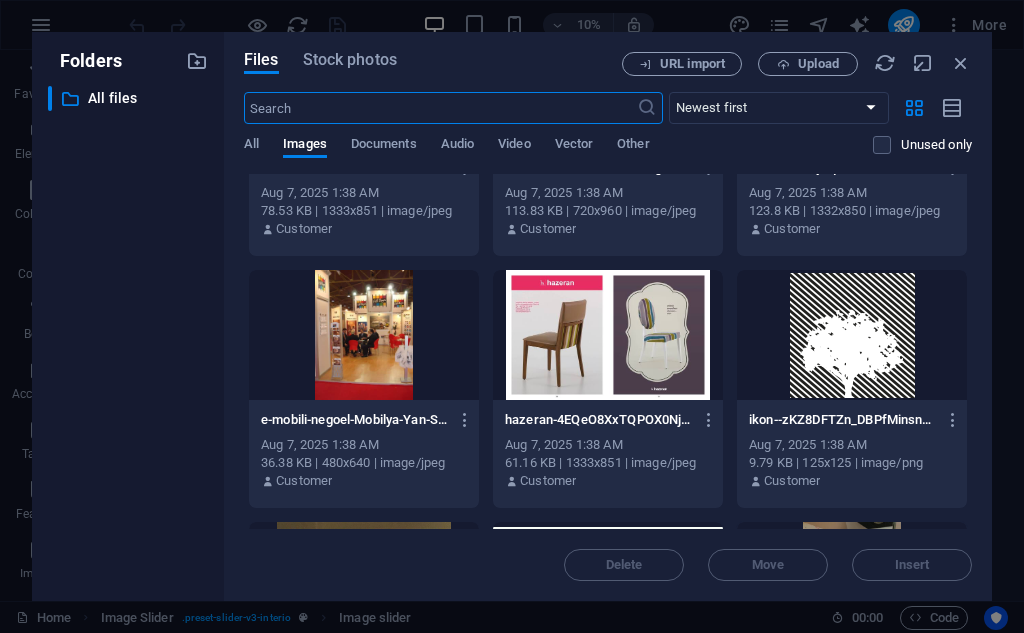 scroll, scrollTop: 500, scrollLeft: 0, axis: vertical 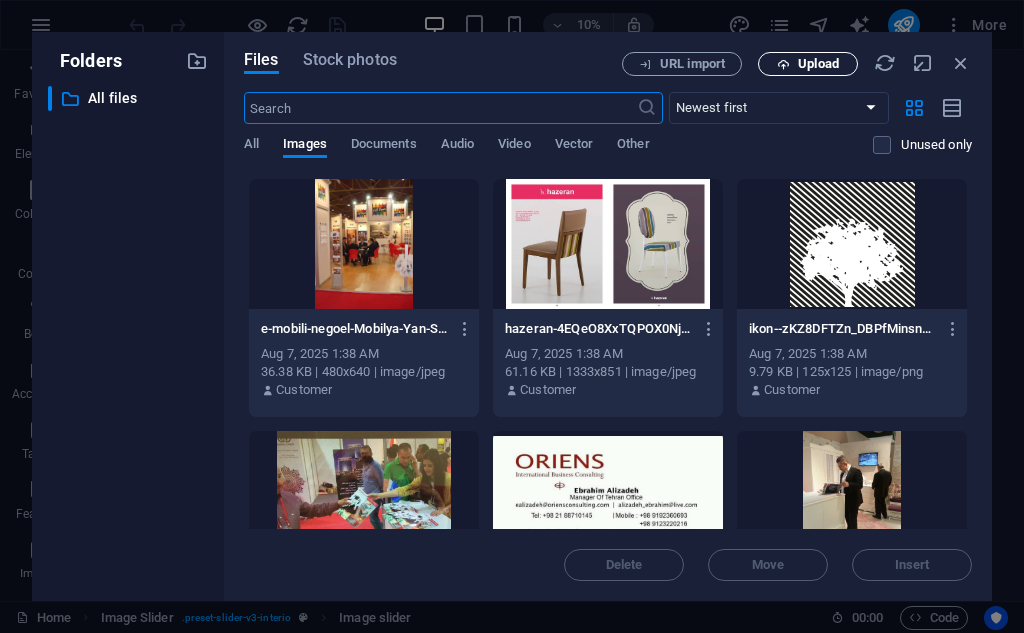 click on "Upload" at bounding box center (818, 64) 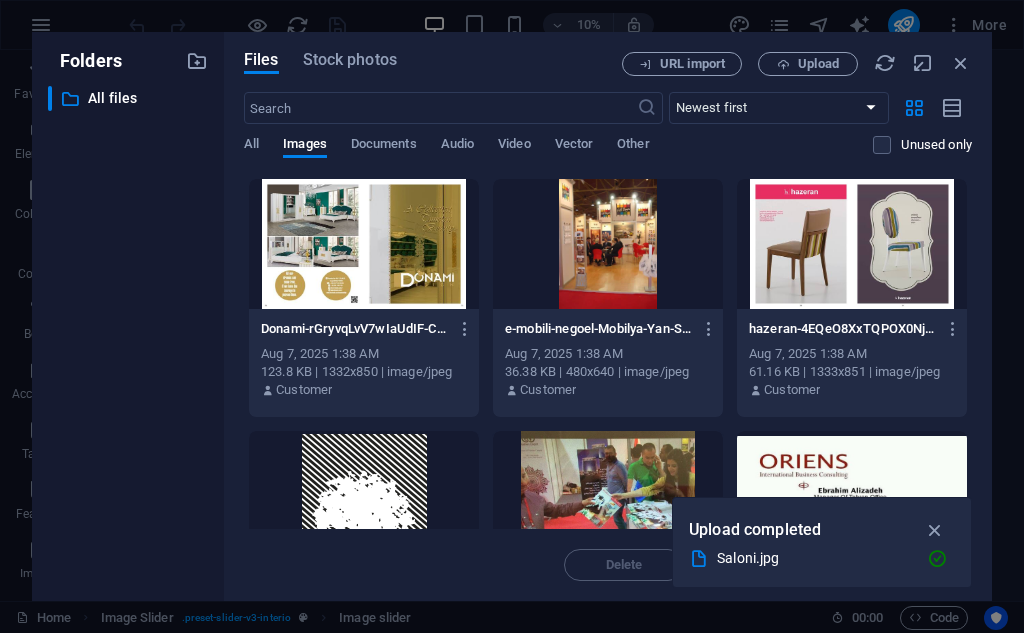 scroll, scrollTop: 0, scrollLeft: 0, axis: both 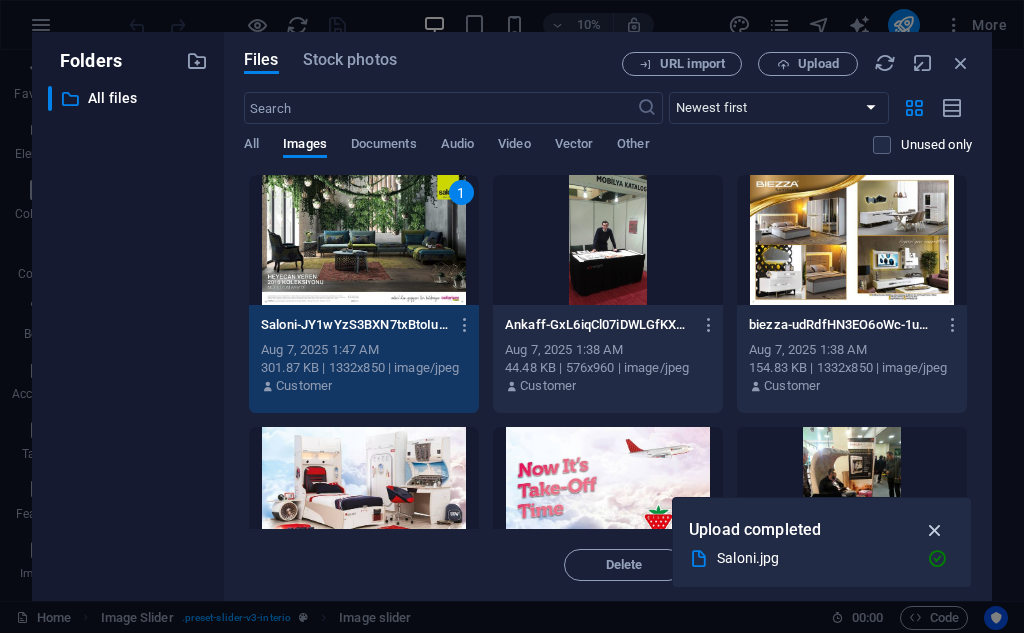click at bounding box center [935, 530] 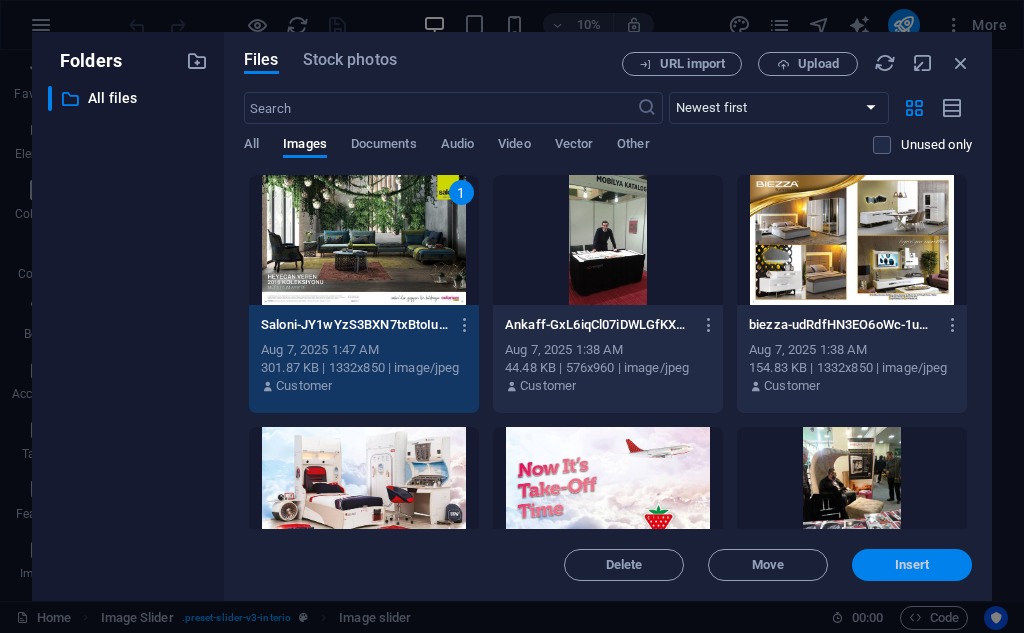 click on "Insert" at bounding box center (912, 565) 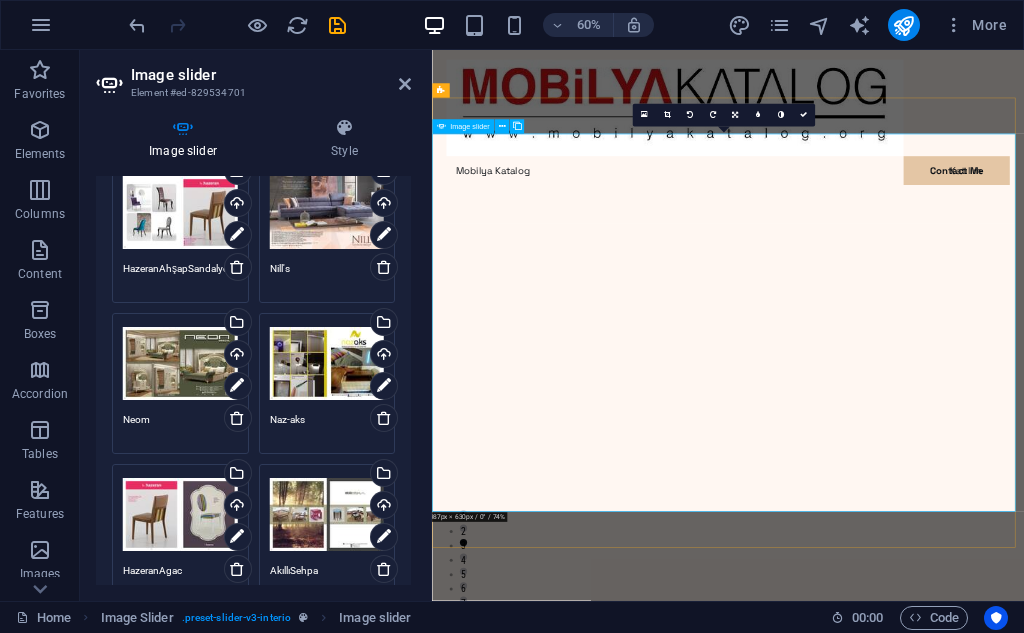 scroll, scrollTop: 500, scrollLeft: 0, axis: vertical 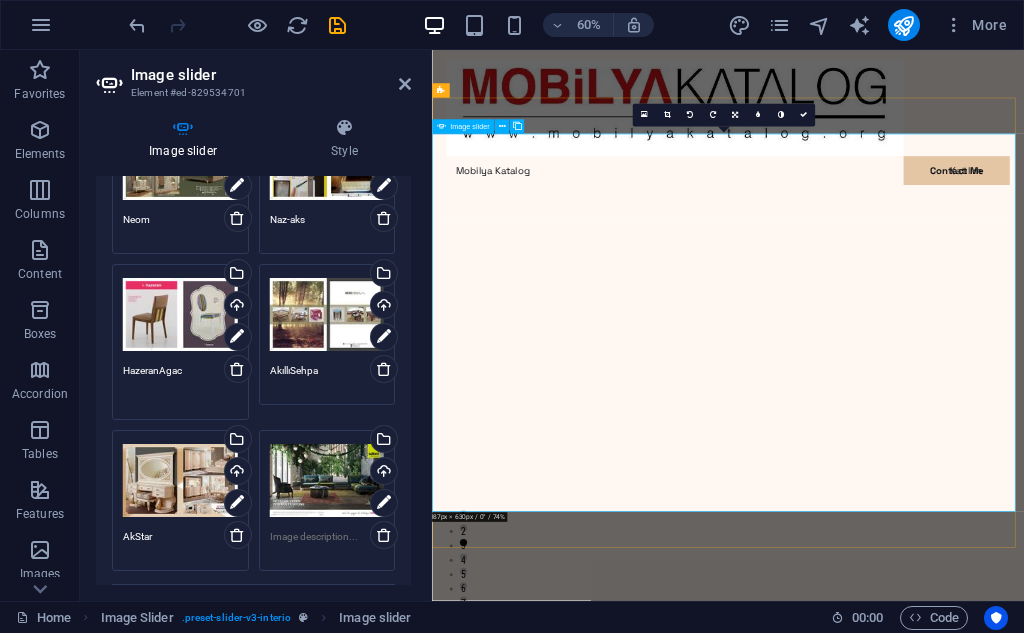 click on "HazeranAgac" at bounding box center (180, 385) 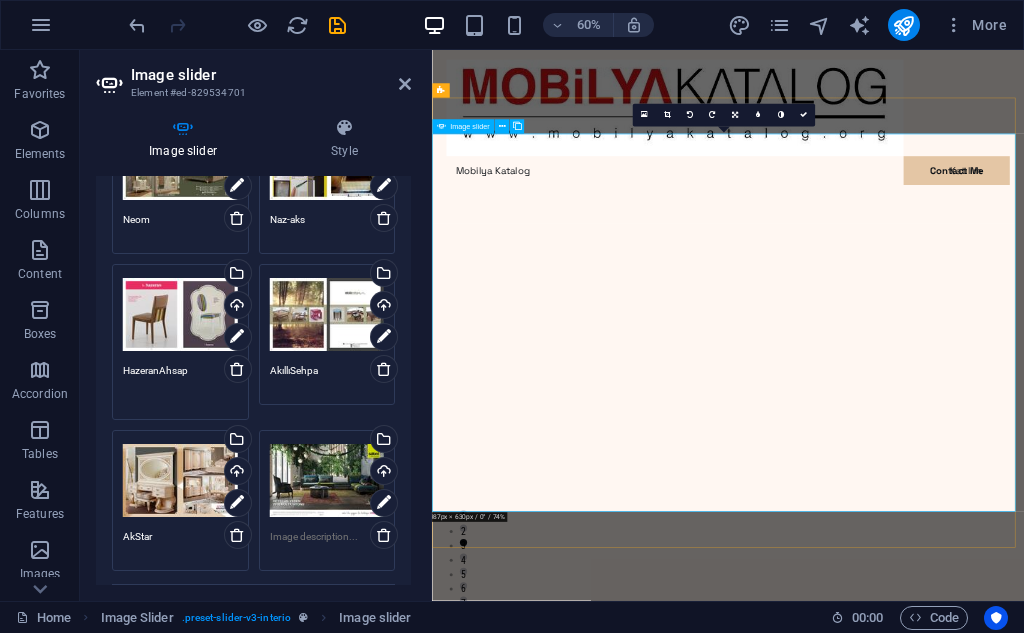 type on "HazeranAhsap" 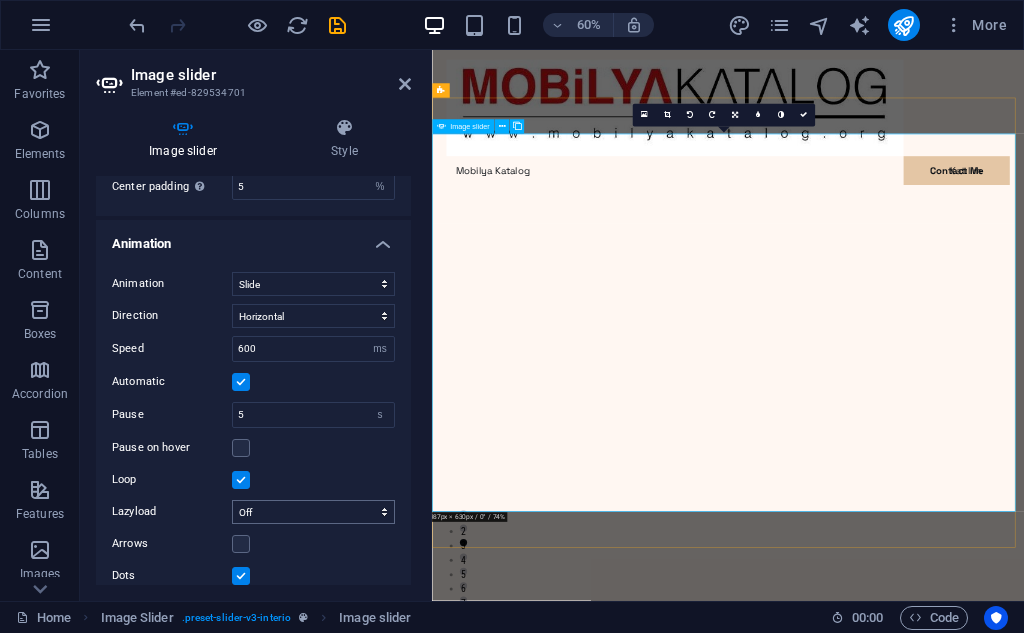 scroll, scrollTop: 1354, scrollLeft: 0, axis: vertical 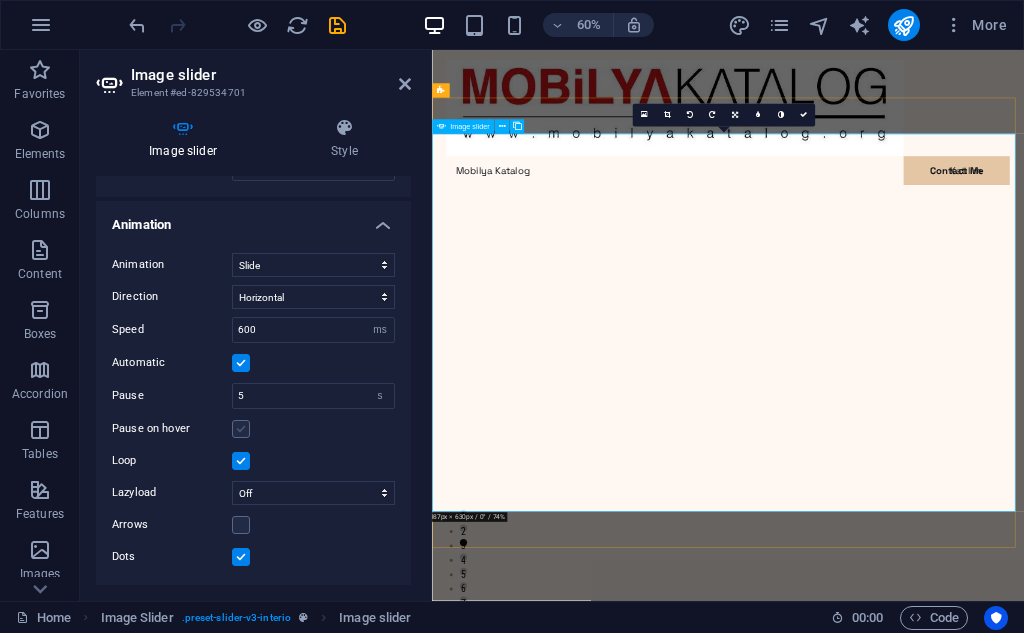 type on "Neon" 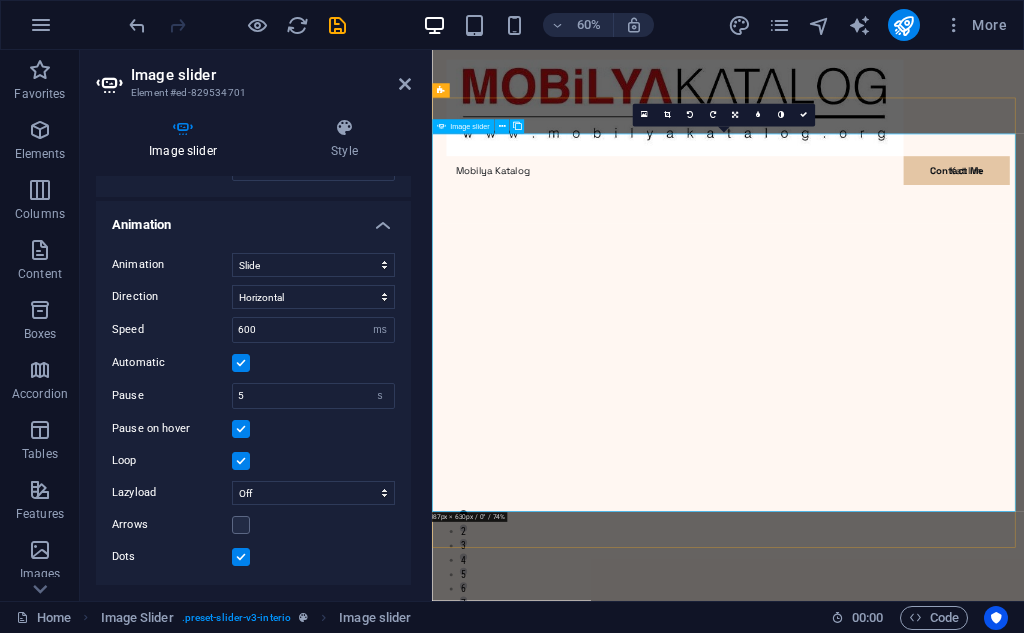 scroll, scrollTop: 1339, scrollLeft: 0, axis: vertical 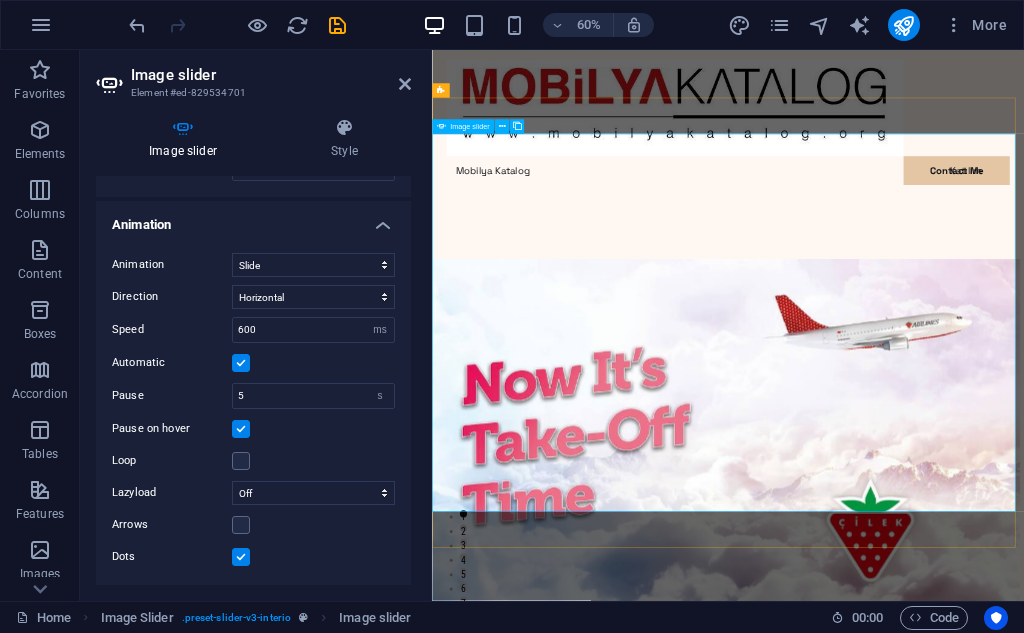 click on "Take-Off Time First Class HazeranAhşapSandalye Nill's Neon Naz-aks HazeranAhsap AkıllıSehpa AkStar 1 2 3 4 5 6 7 8 9 10" at bounding box center (925, 714) 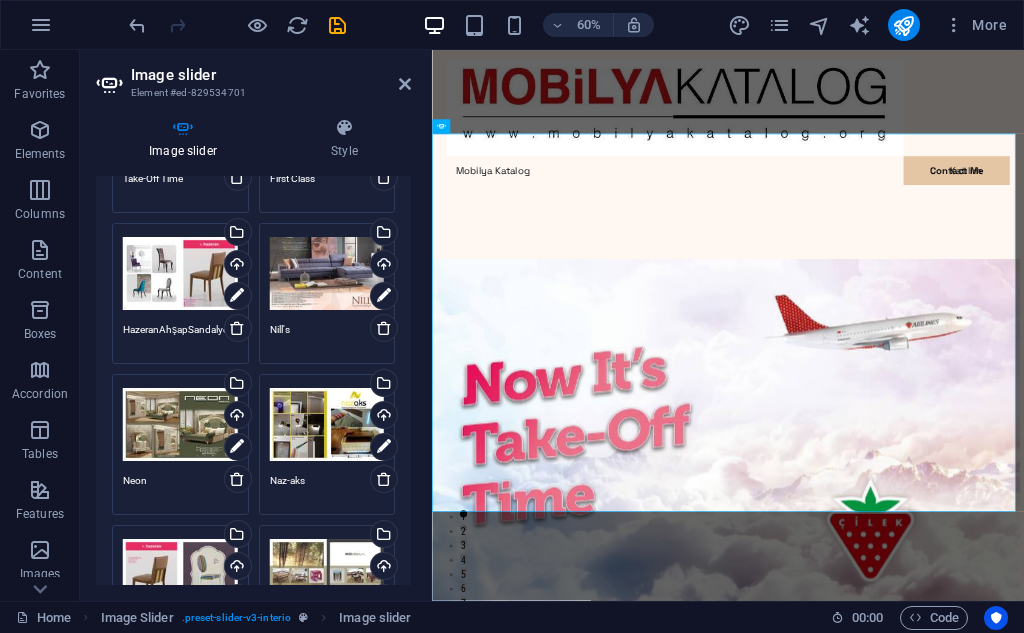 scroll, scrollTop: 39, scrollLeft: 0, axis: vertical 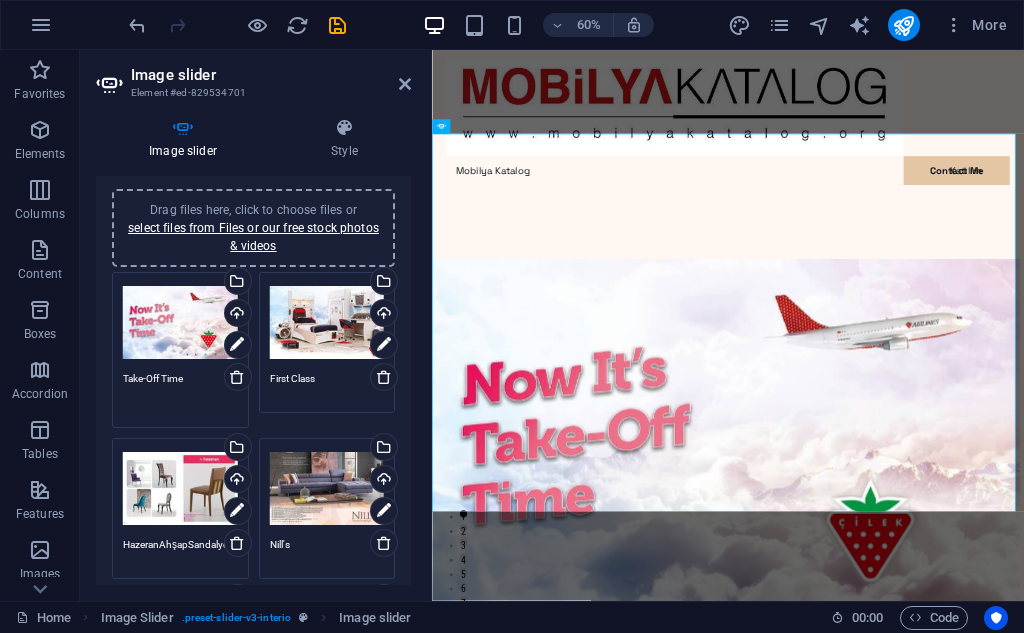 click on "Take-Off Time" at bounding box center [180, 393] 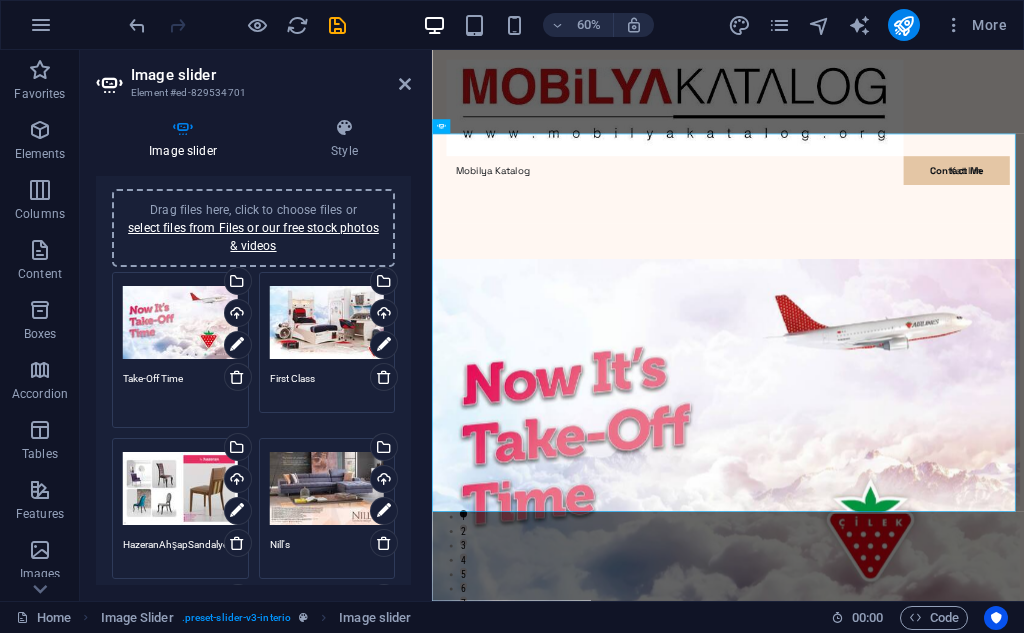 drag, startPoint x: 188, startPoint y: 373, endPoint x: 118, endPoint y: 370, distance: 70.064255 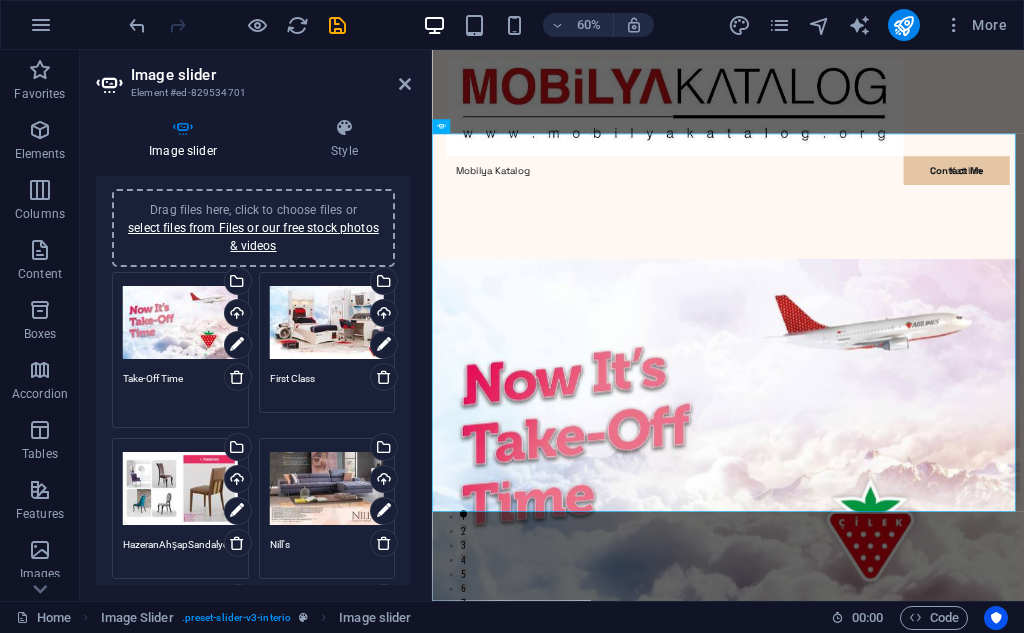 click on "Drag files here, click to choose files or select files from Files or our free stock photos & videos Select files from the file manager, stock photos, or upload file(s) Upload Take-Off Time" at bounding box center (180, 350) 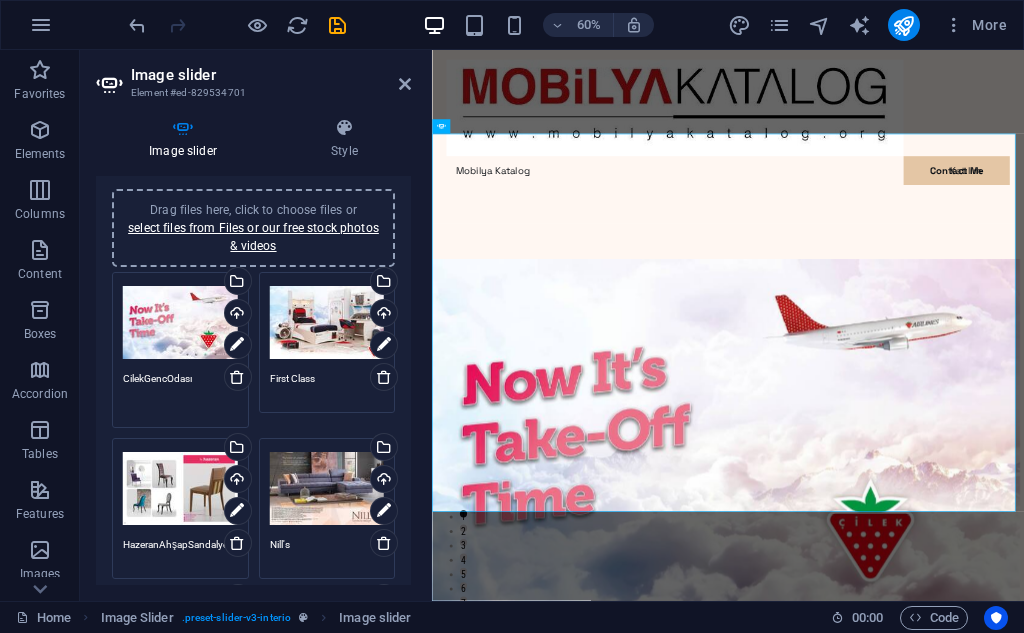 type on "CilekGencOdası" 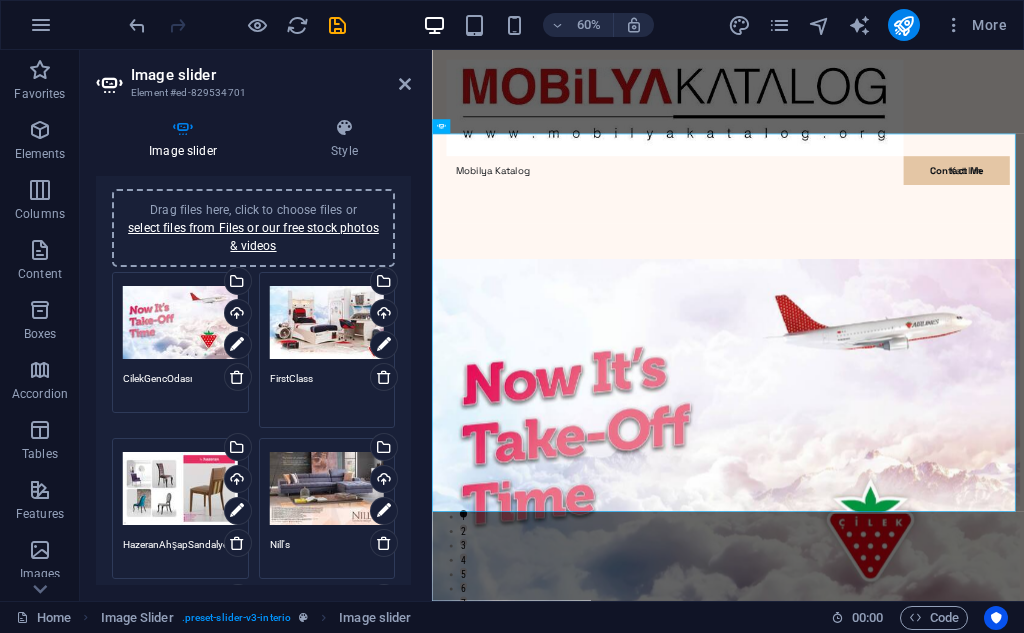 type on "FirstClass" 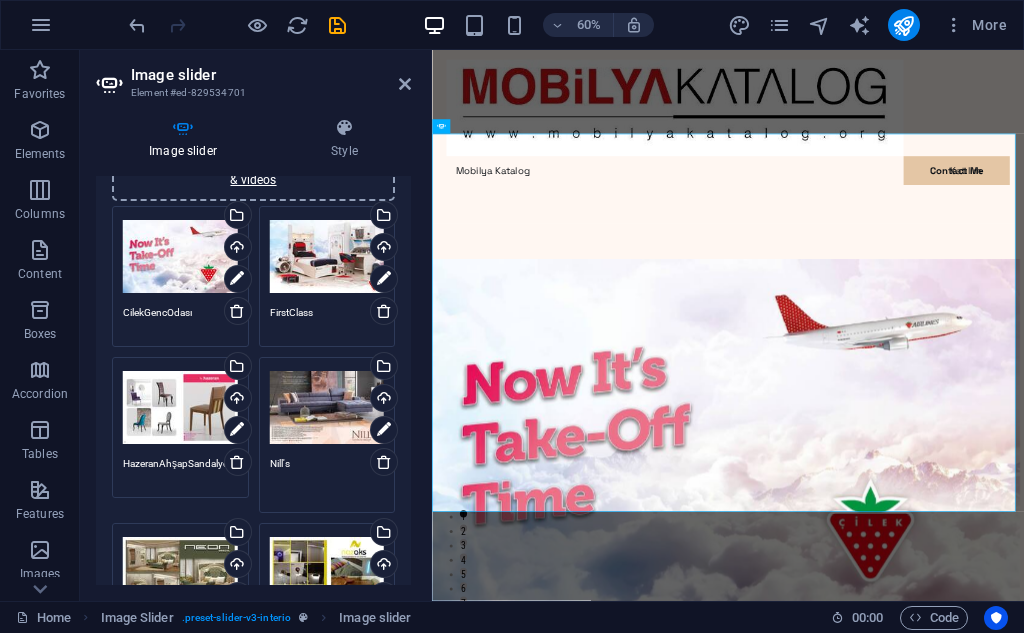scroll, scrollTop: 139, scrollLeft: 0, axis: vertical 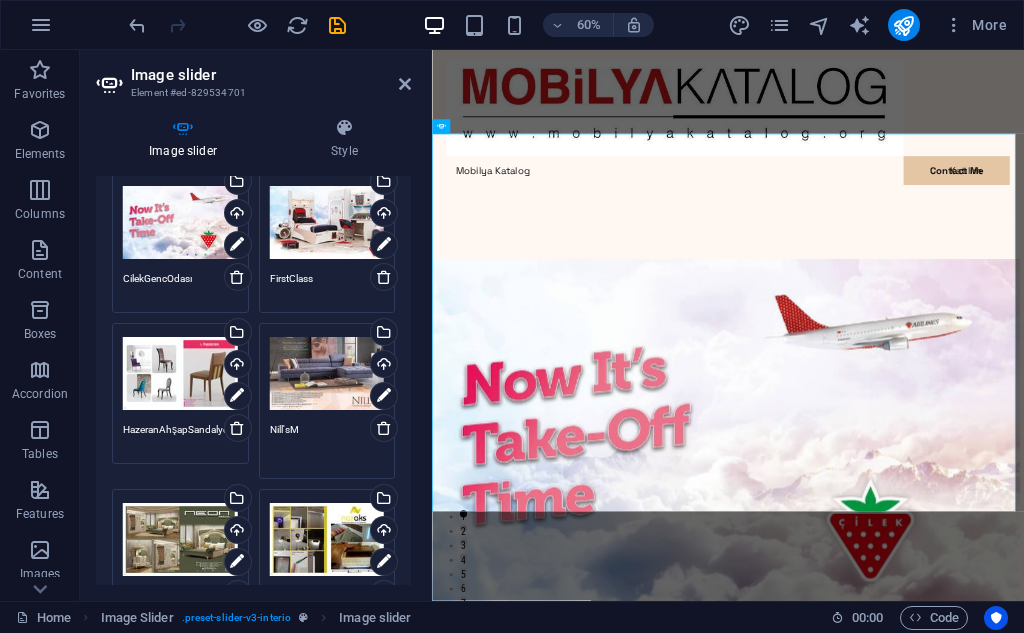 type on "Nill's" 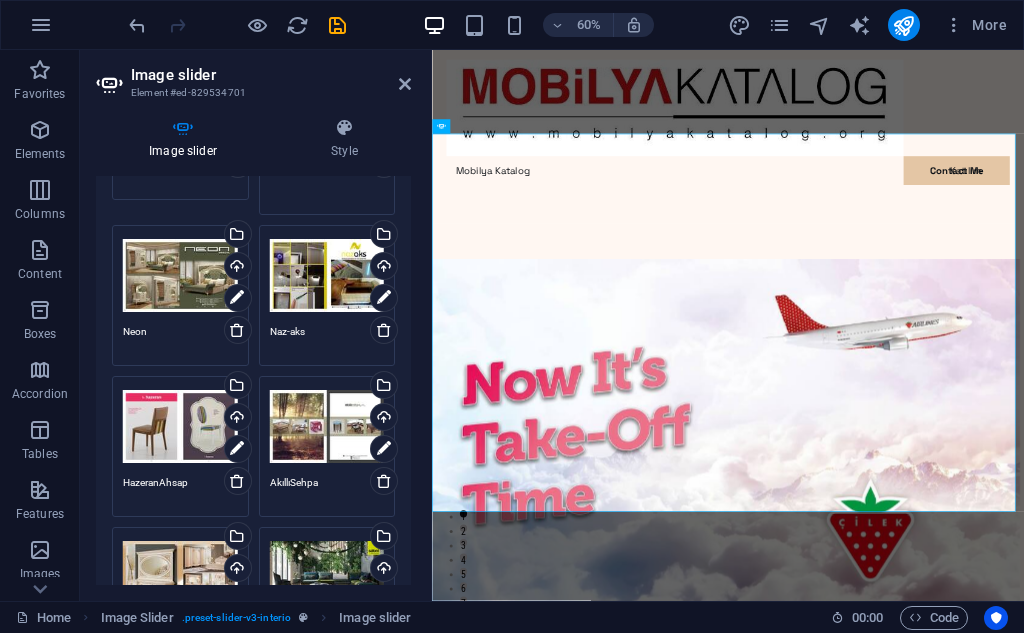scroll, scrollTop: 439, scrollLeft: 0, axis: vertical 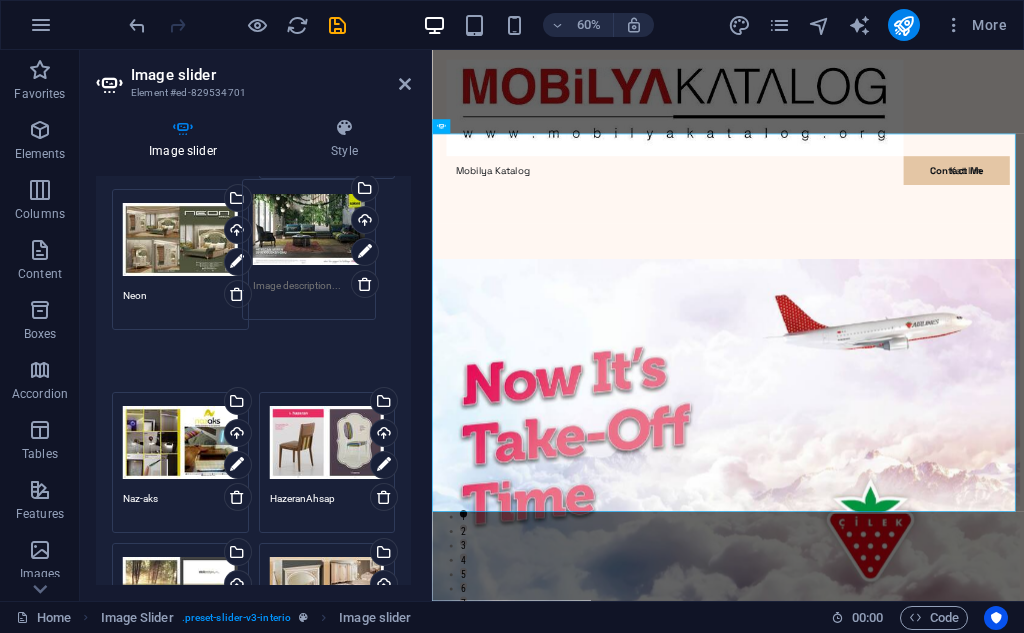 drag, startPoint x: 316, startPoint y: 527, endPoint x: 302, endPoint y: 341, distance: 186.52614 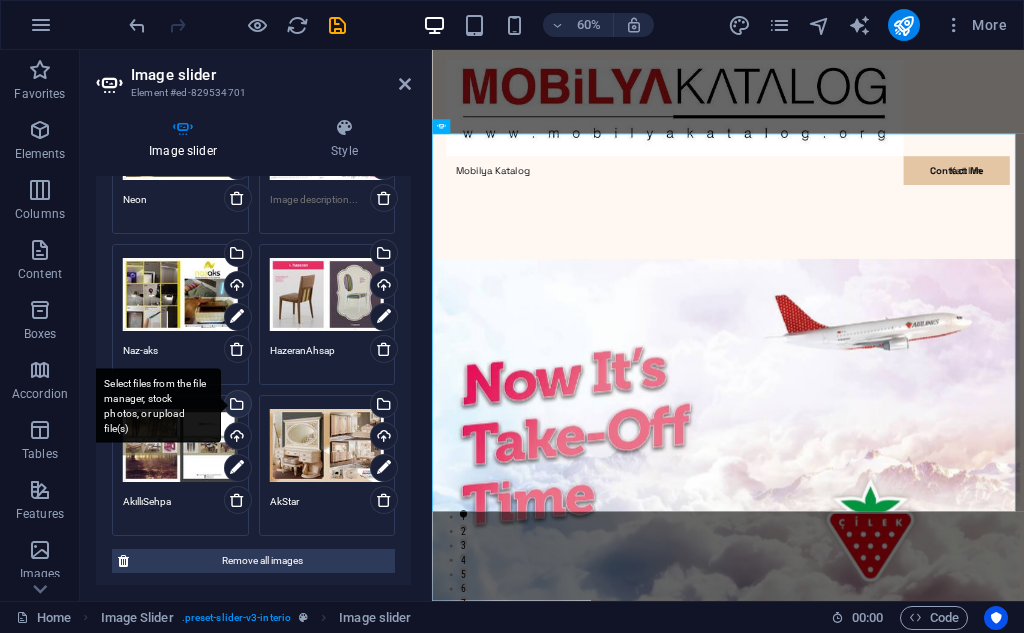 scroll, scrollTop: 539, scrollLeft: 0, axis: vertical 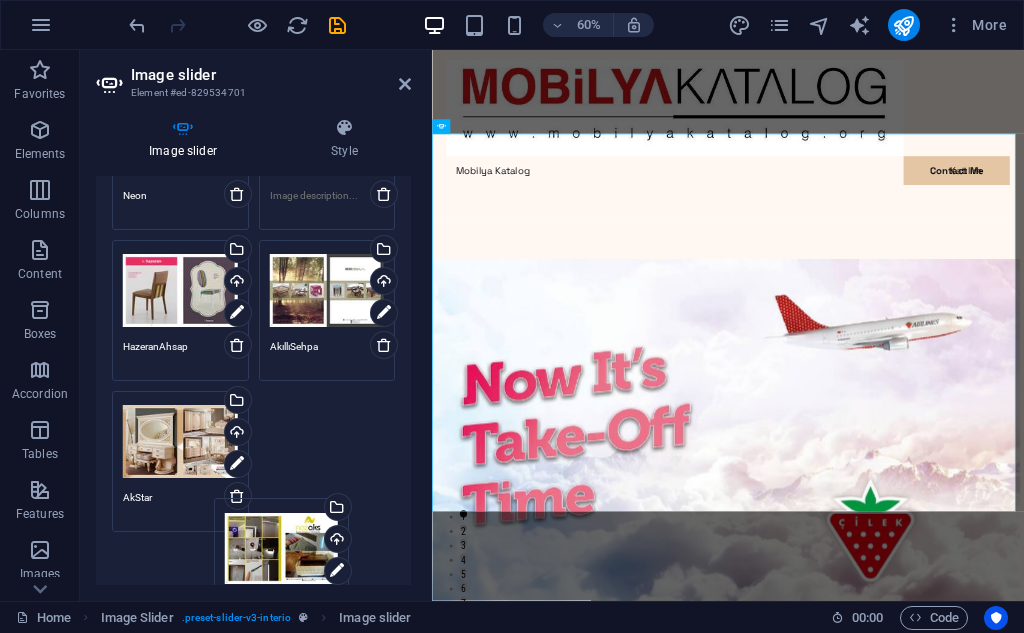 drag, startPoint x: 183, startPoint y: 273, endPoint x: 269, endPoint y: 533, distance: 273.85397 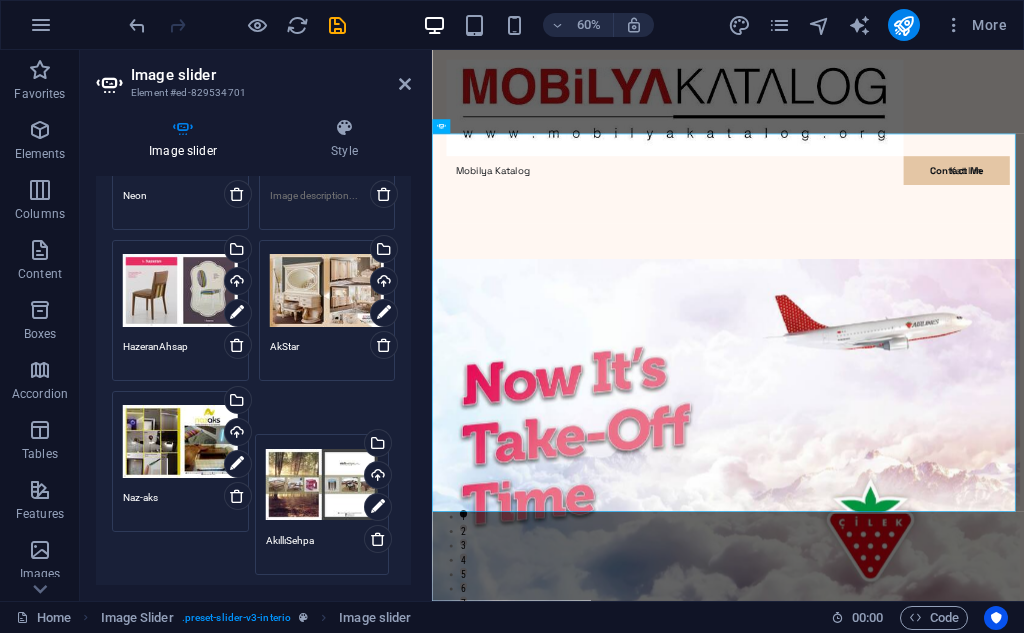 drag, startPoint x: 334, startPoint y: 289, endPoint x: 332, endPoint y: 482, distance: 193.01036 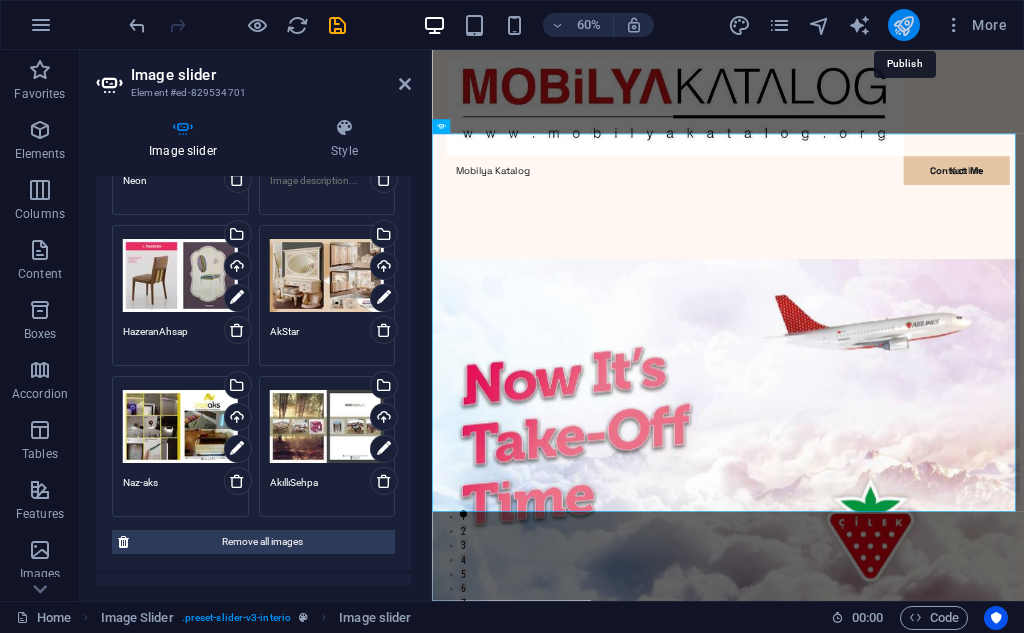 click at bounding box center [903, 25] 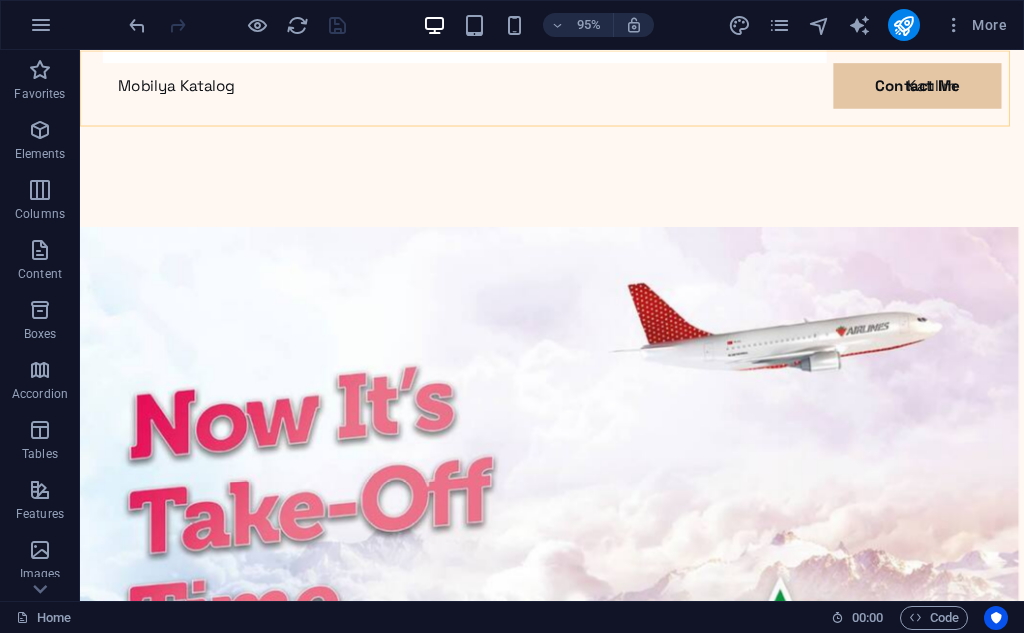 scroll, scrollTop: 300, scrollLeft: 0, axis: vertical 